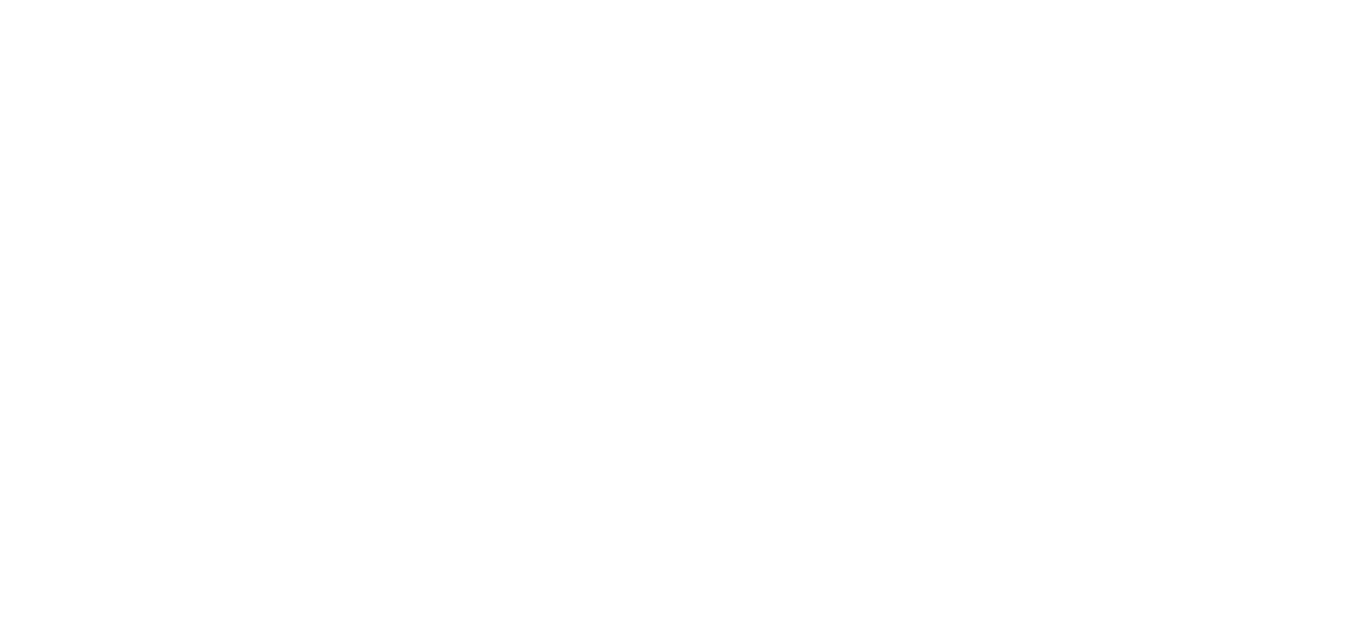 scroll, scrollTop: 0, scrollLeft: 0, axis: both 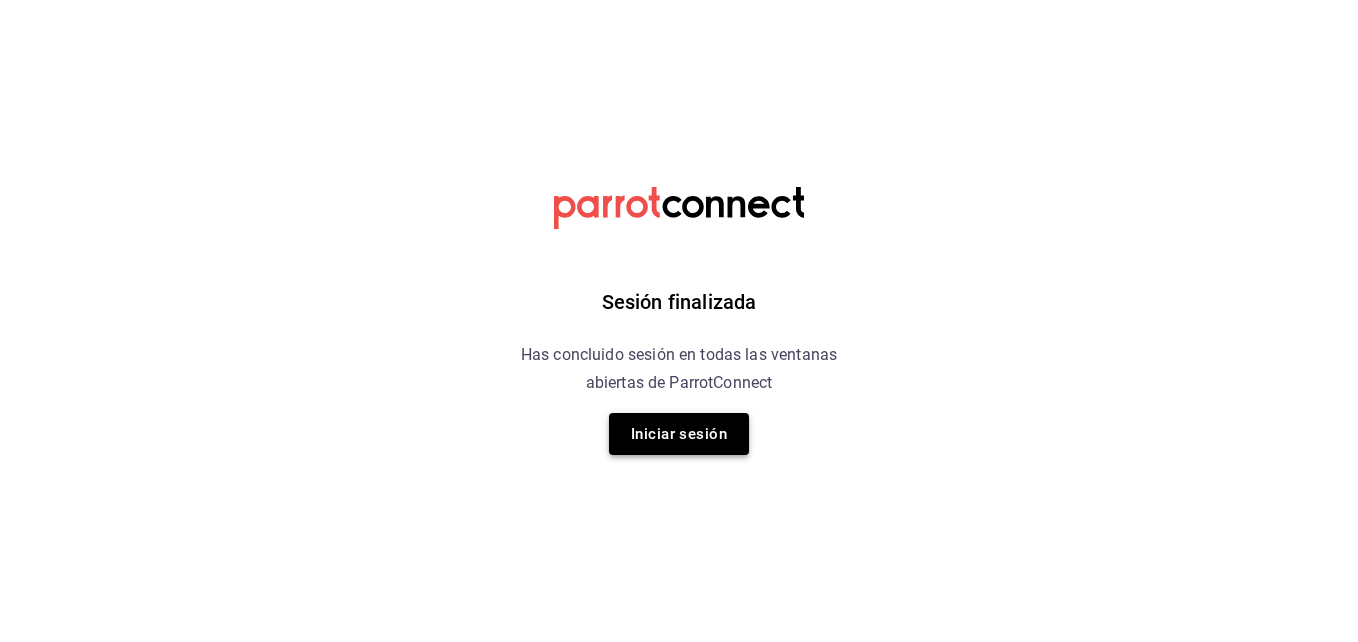 click on "Iniciar sesión" at bounding box center (679, 434) 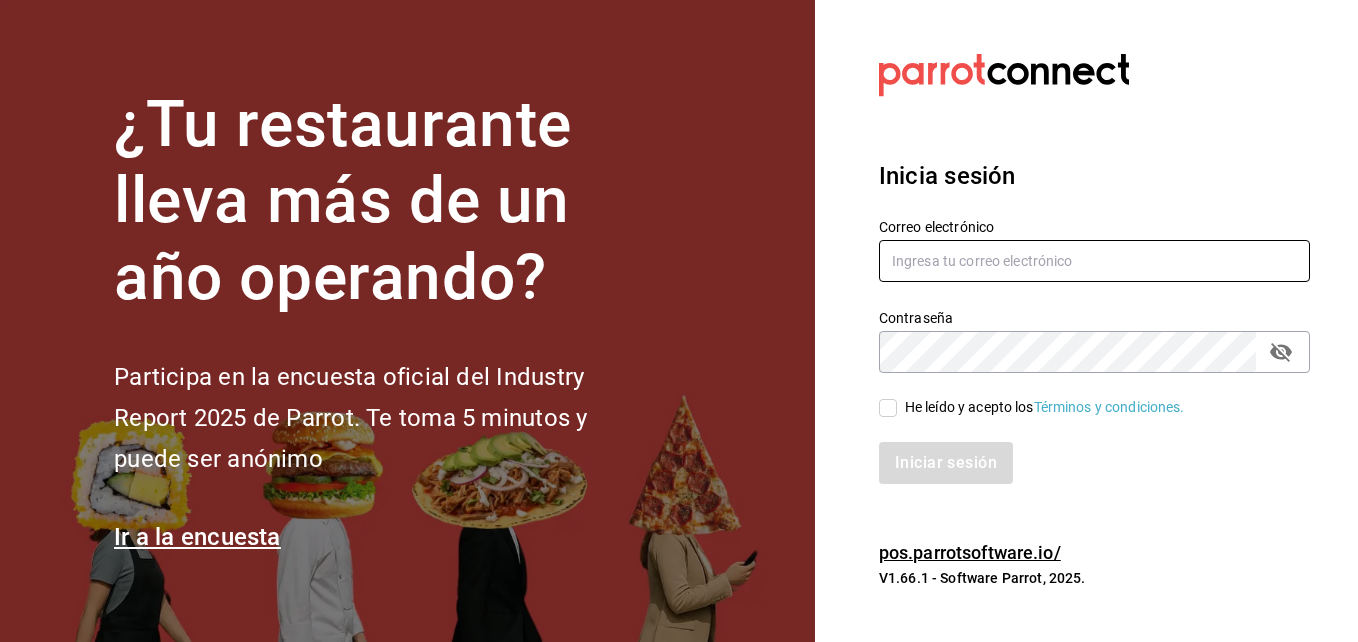 type on "[EMAIL]" 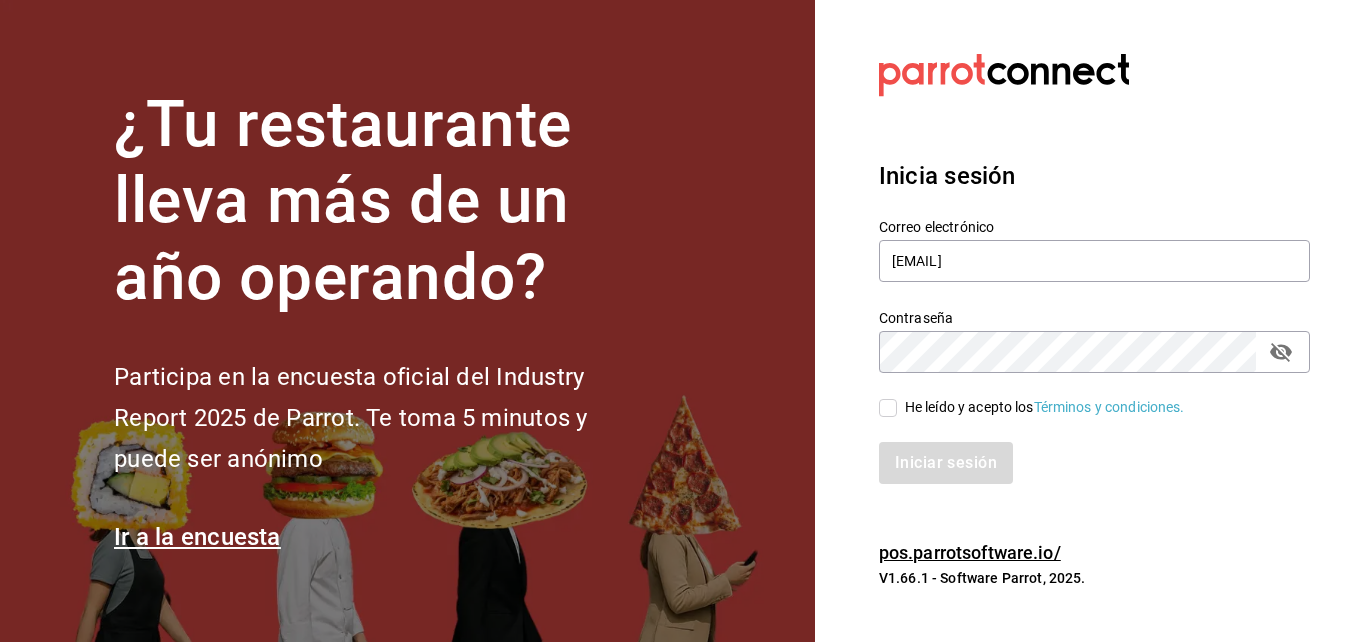 click on "He leído y acepto los  Términos y condiciones." at bounding box center [888, 408] 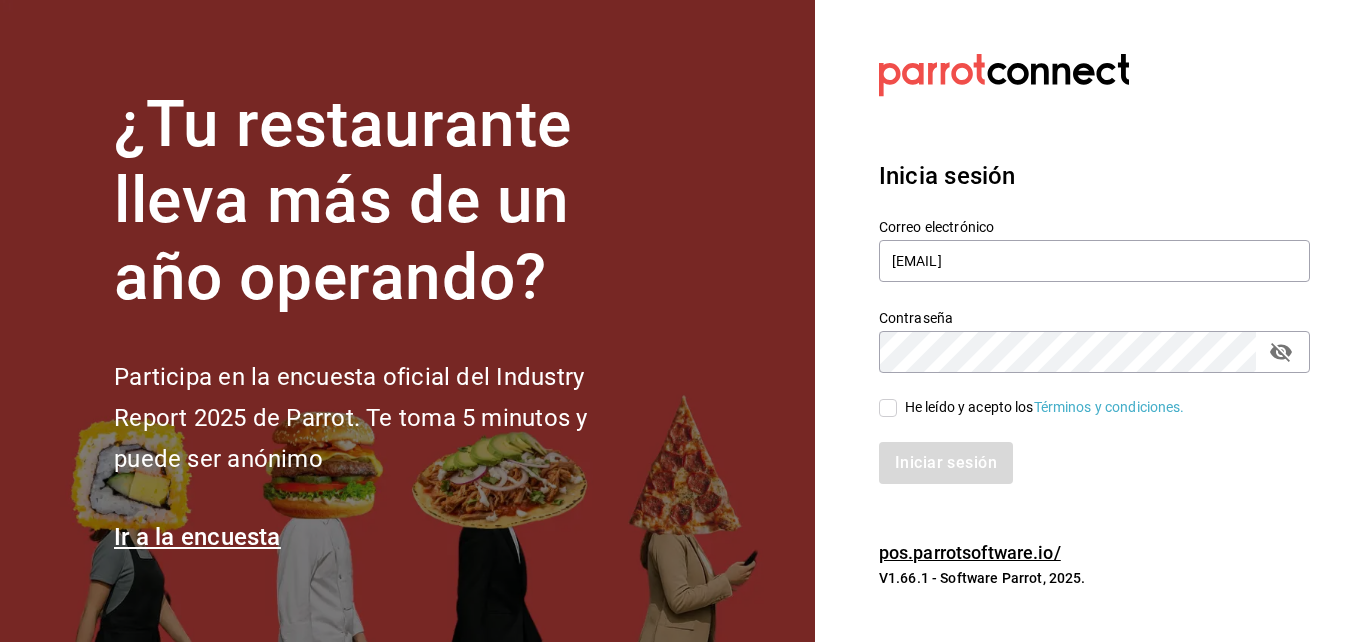checkbox on "true" 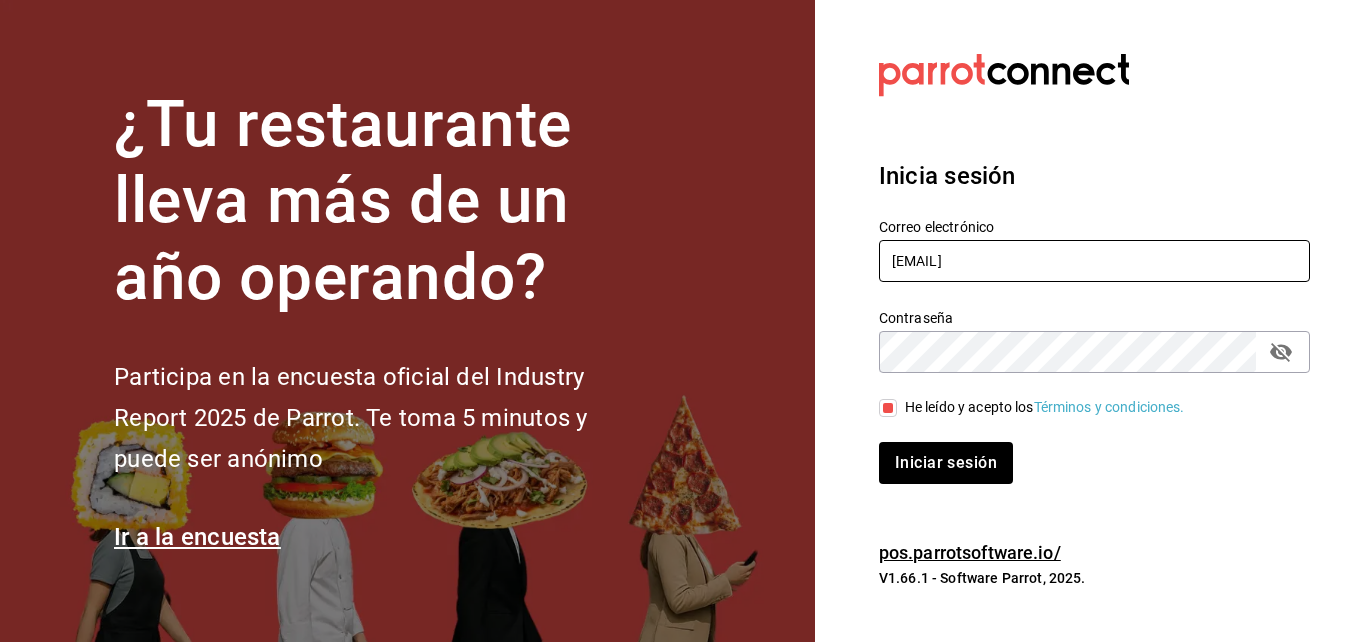 drag, startPoint x: 1206, startPoint y: 269, endPoint x: 1171, endPoint y: 274, distance: 35.35534 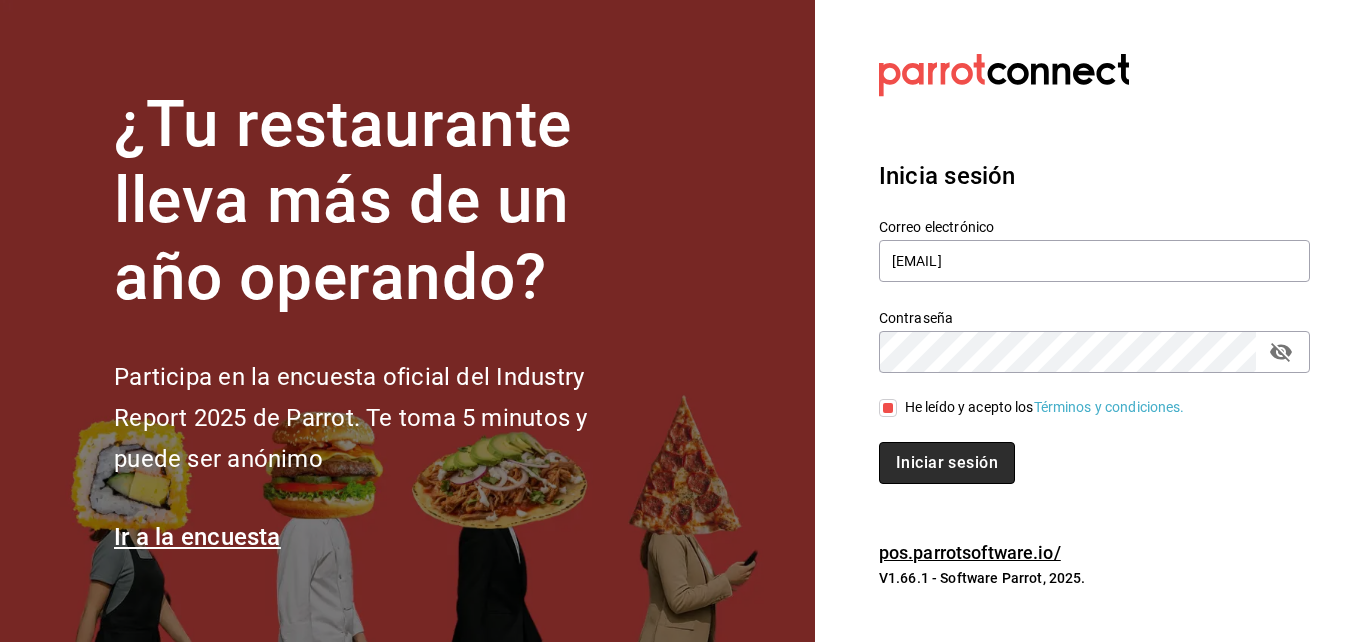 drag, startPoint x: 943, startPoint y: 444, endPoint x: 956, endPoint y: 462, distance: 22.203604 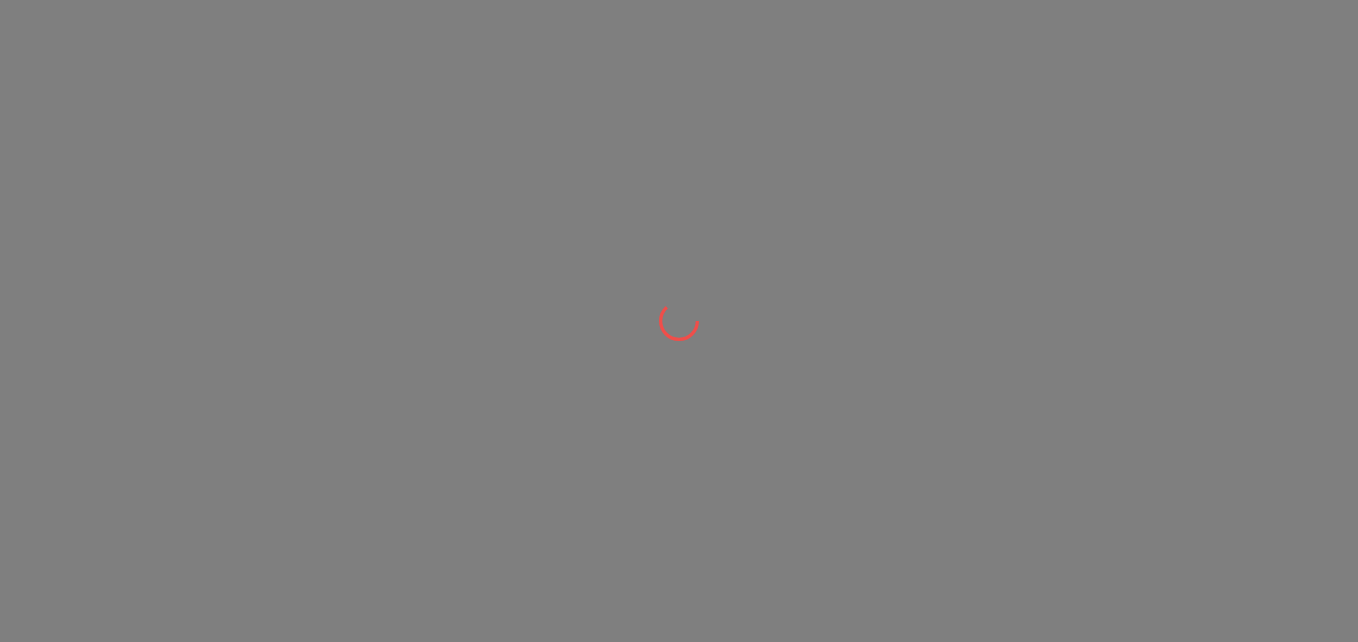 scroll, scrollTop: 0, scrollLeft: 0, axis: both 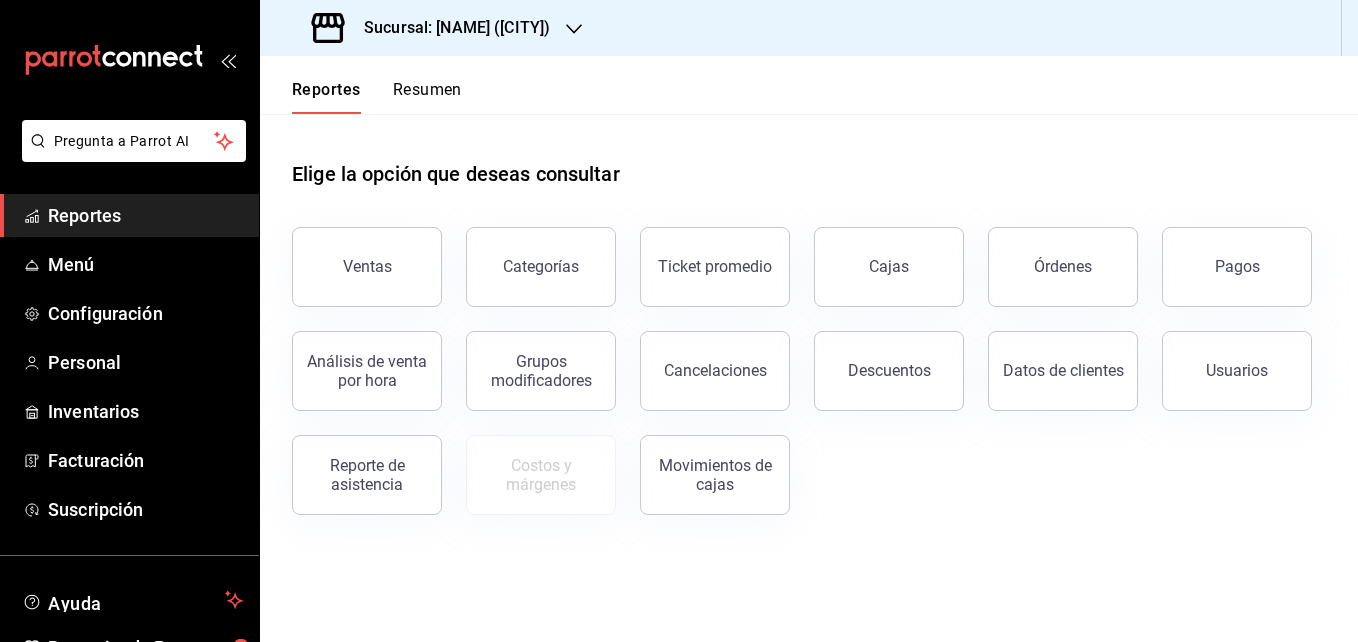 click on "Sucursal: [NAME] ([CITY])" at bounding box center (449, 28) 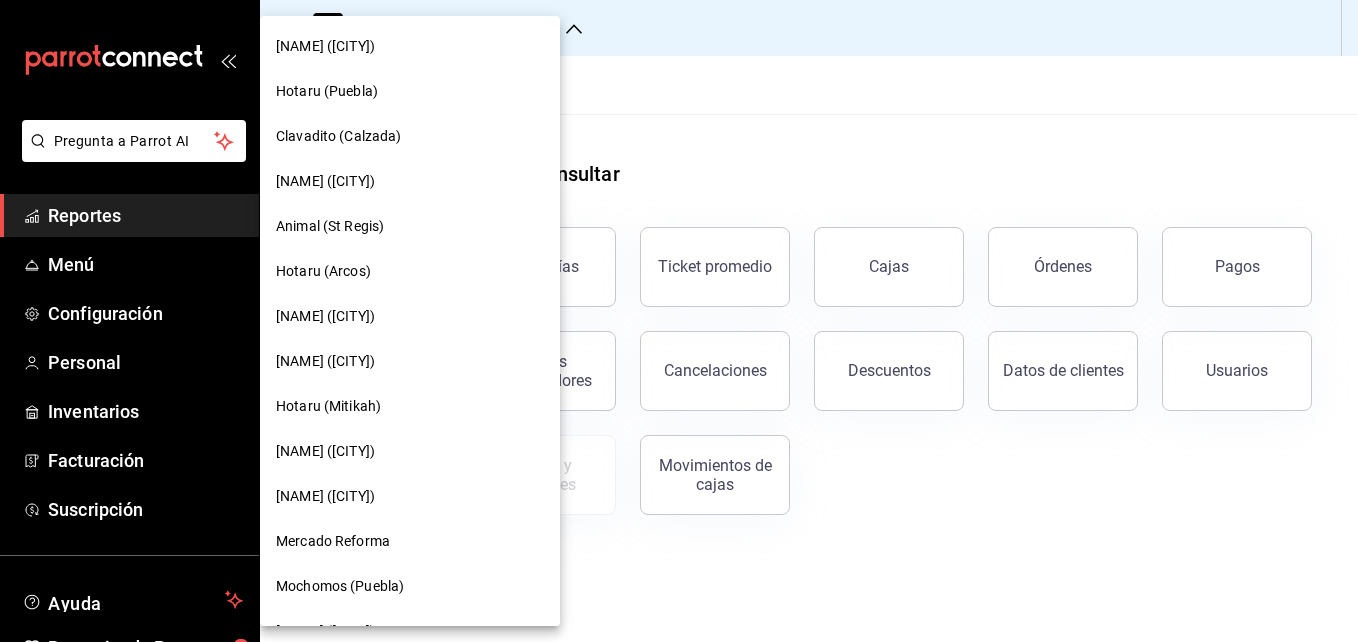 scroll, scrollTop: 100, scrollLeft: 0, axis: vertical 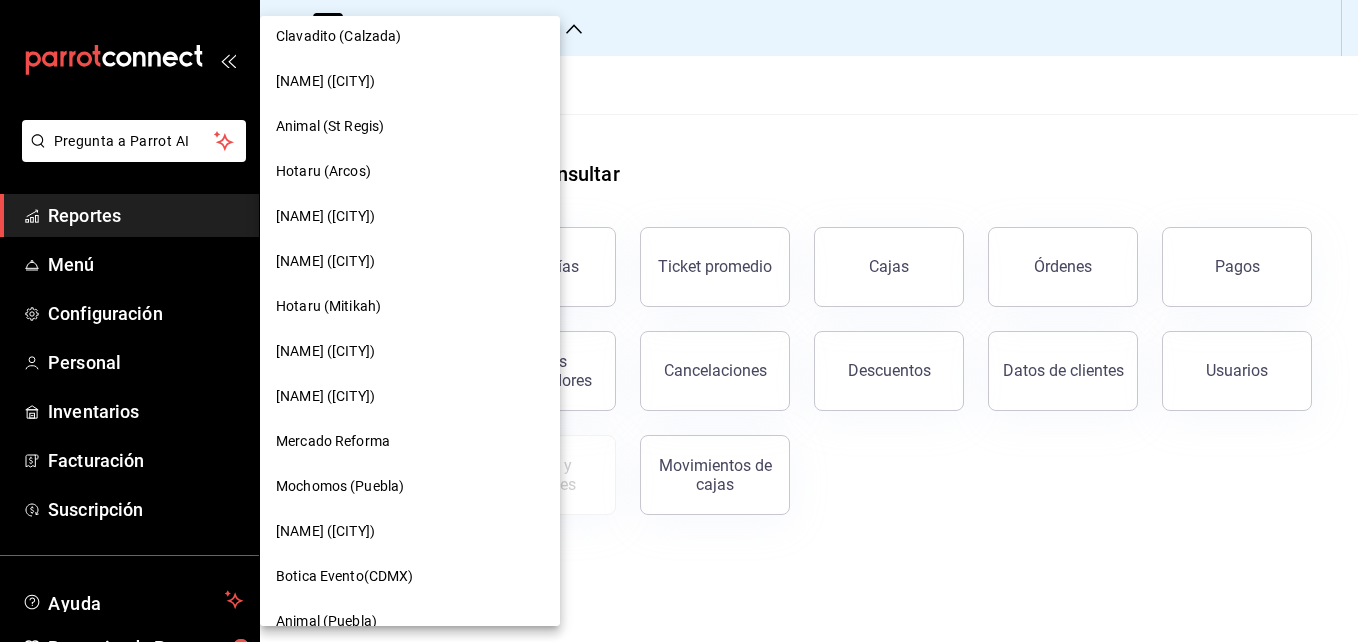 click on "[NAME] ([CITY])" at bounding box center [325, 261] 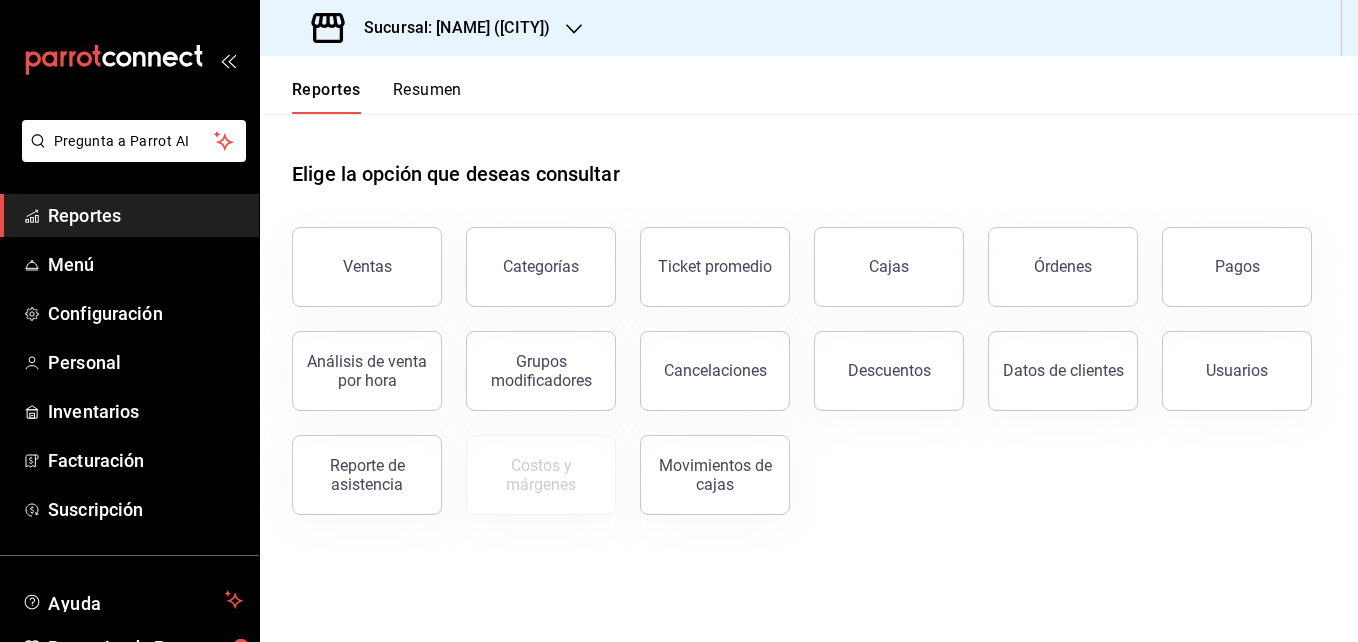 click on "Resumen" at bounding box center (427, 97) 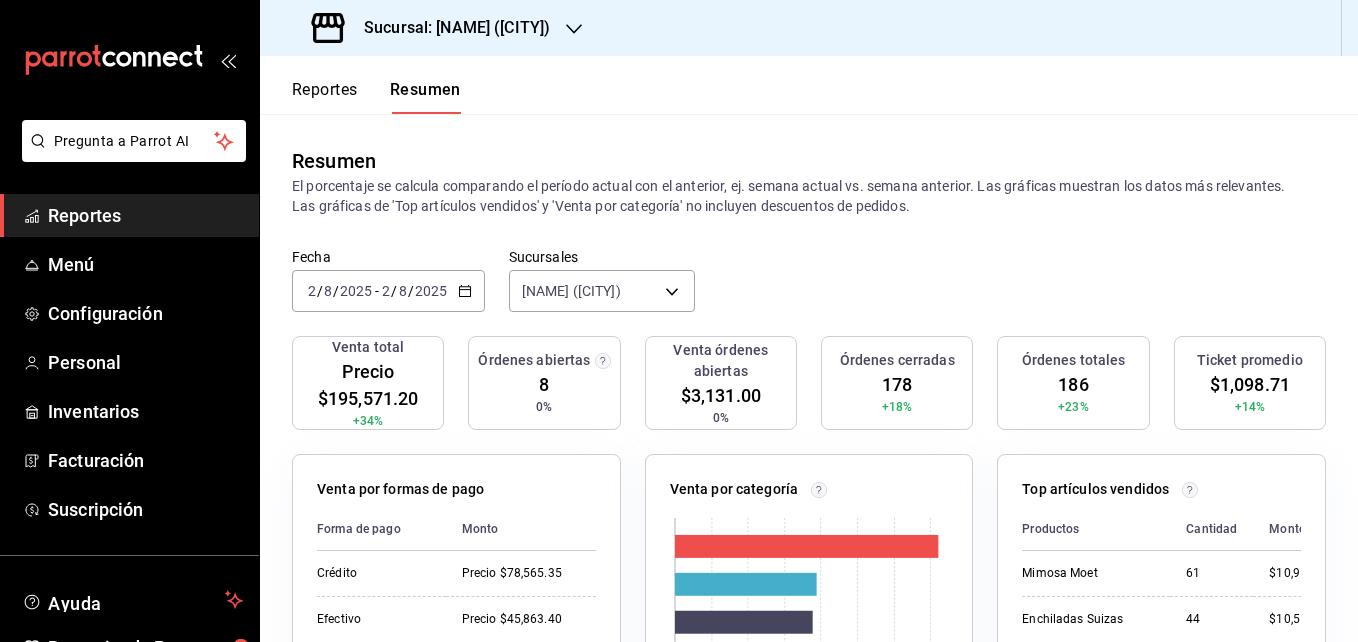 click on "8" at bounding box center [328, 291] 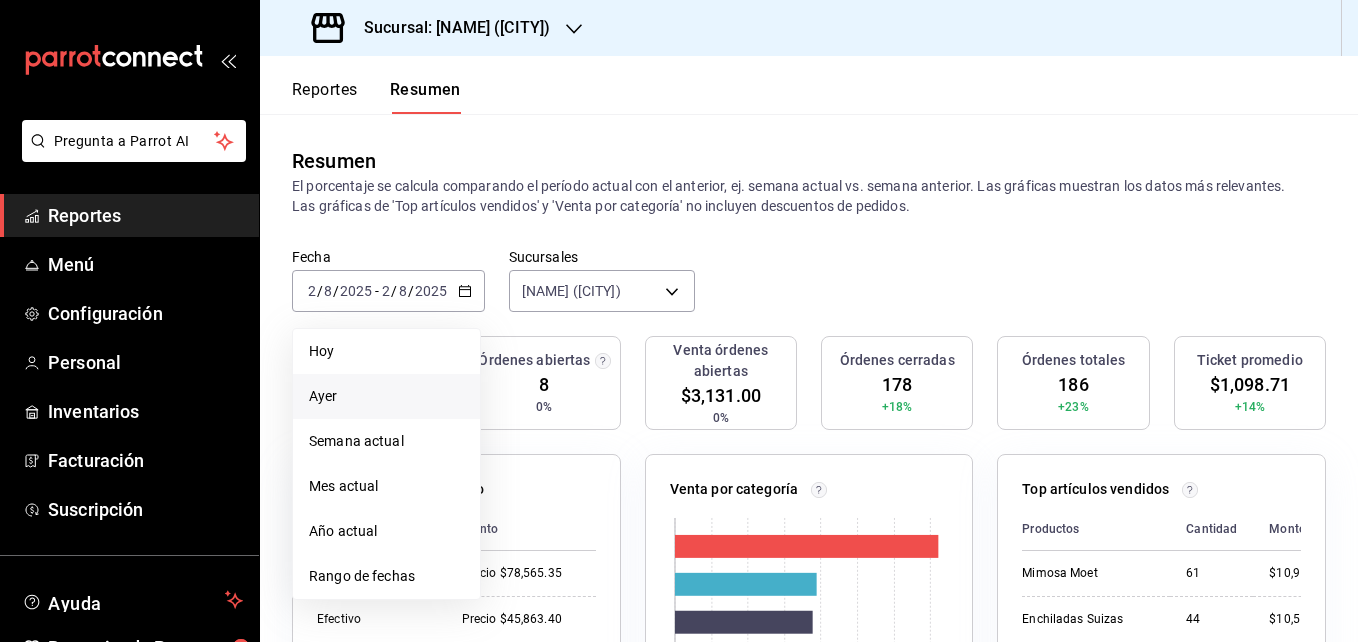 click on "Ayer" at bounding box center (386, 396) 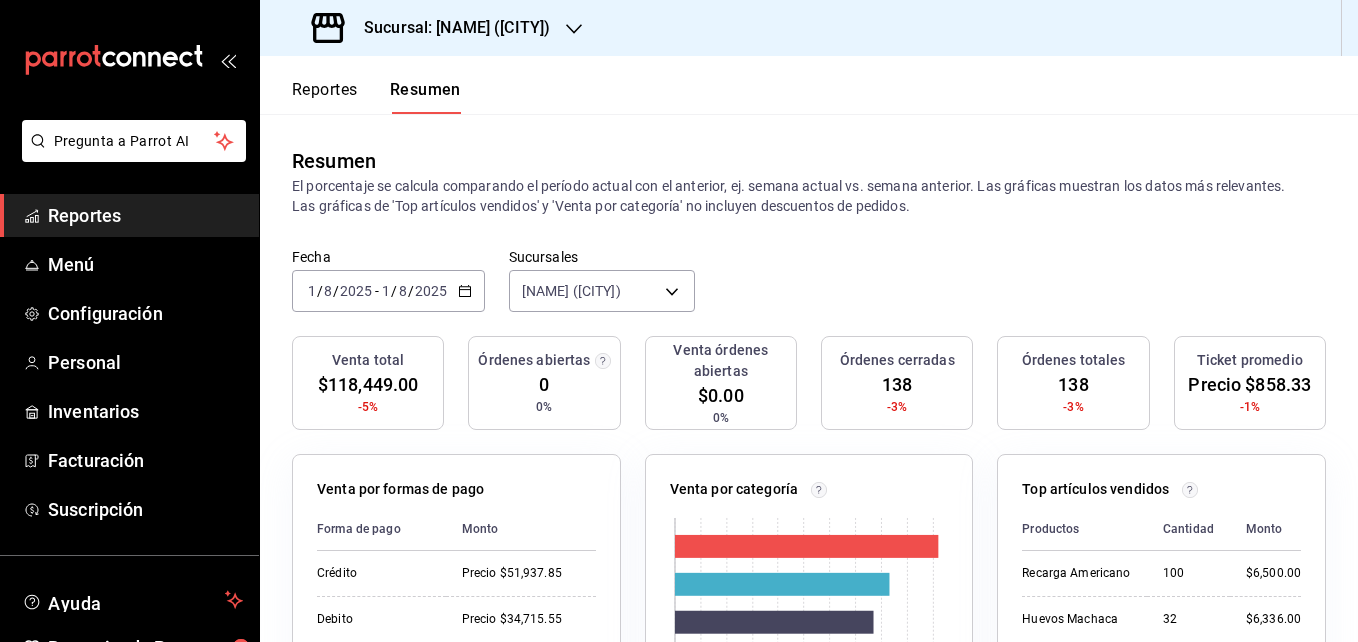 click on "2025" at bounding box center [356, 291] 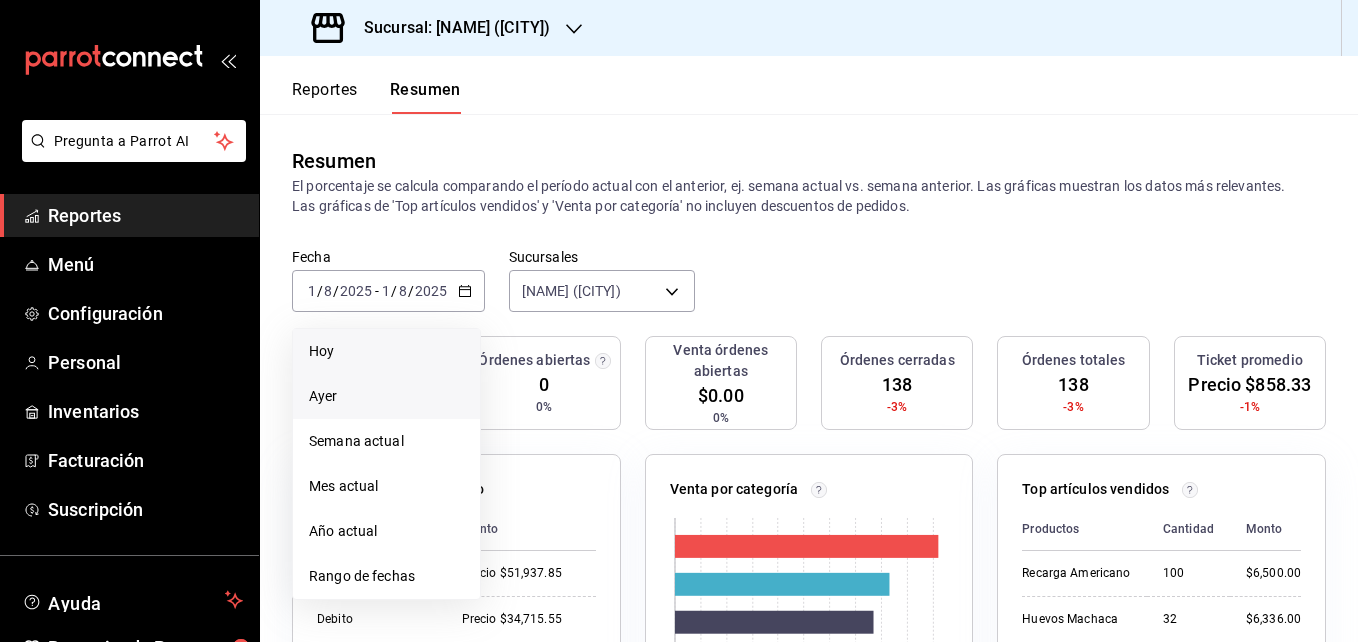 click on "Hoy" at bounding box center (386, 351) 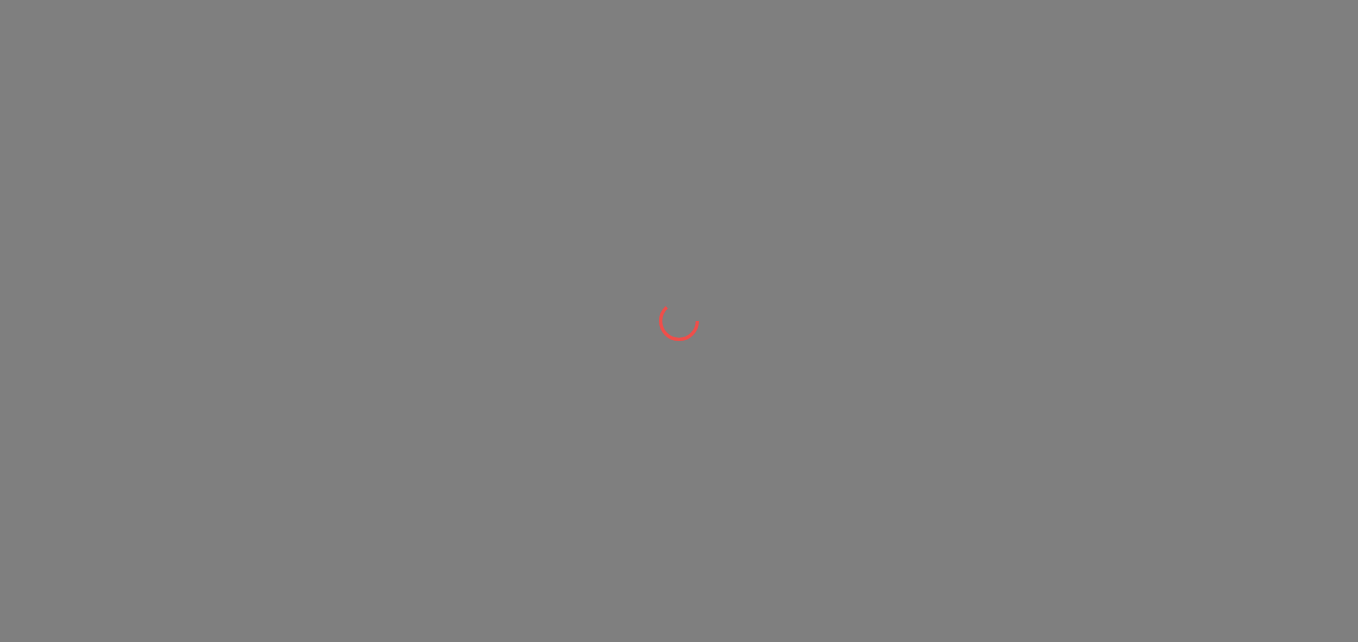 scroll, scrollTop: 0, scrollLeft: 0, axis: both 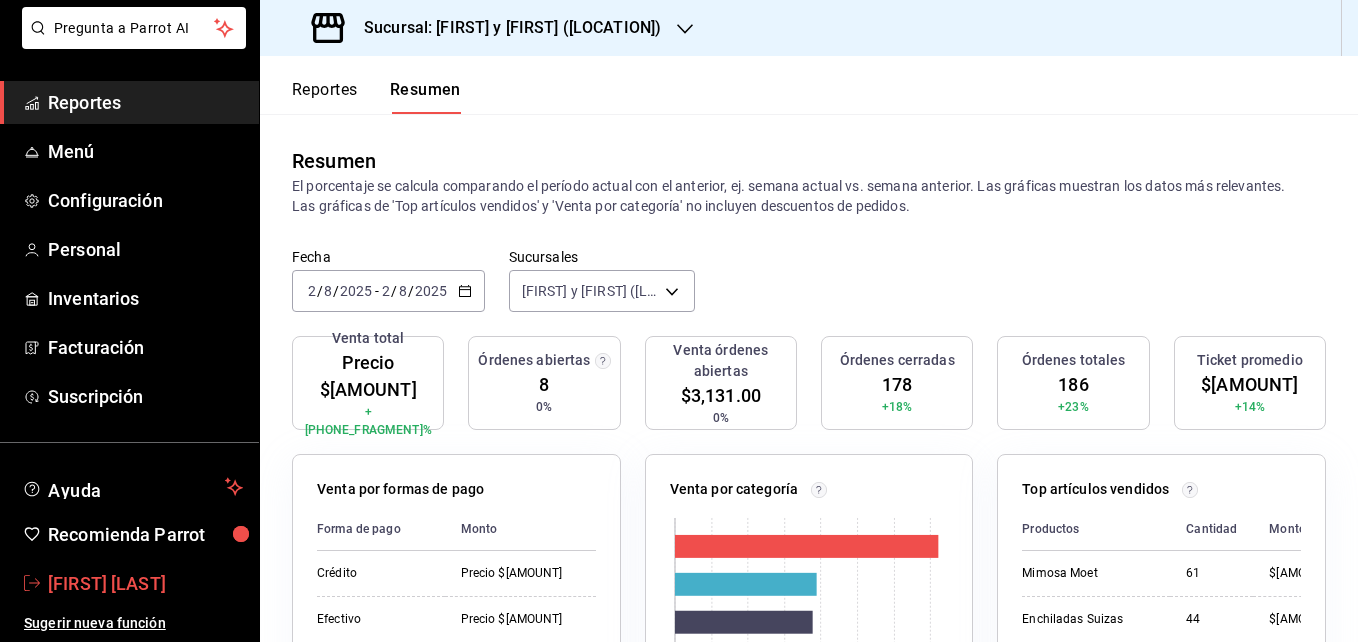 click on "[FIRST] [LAST]" at bounding box center [145, 583] 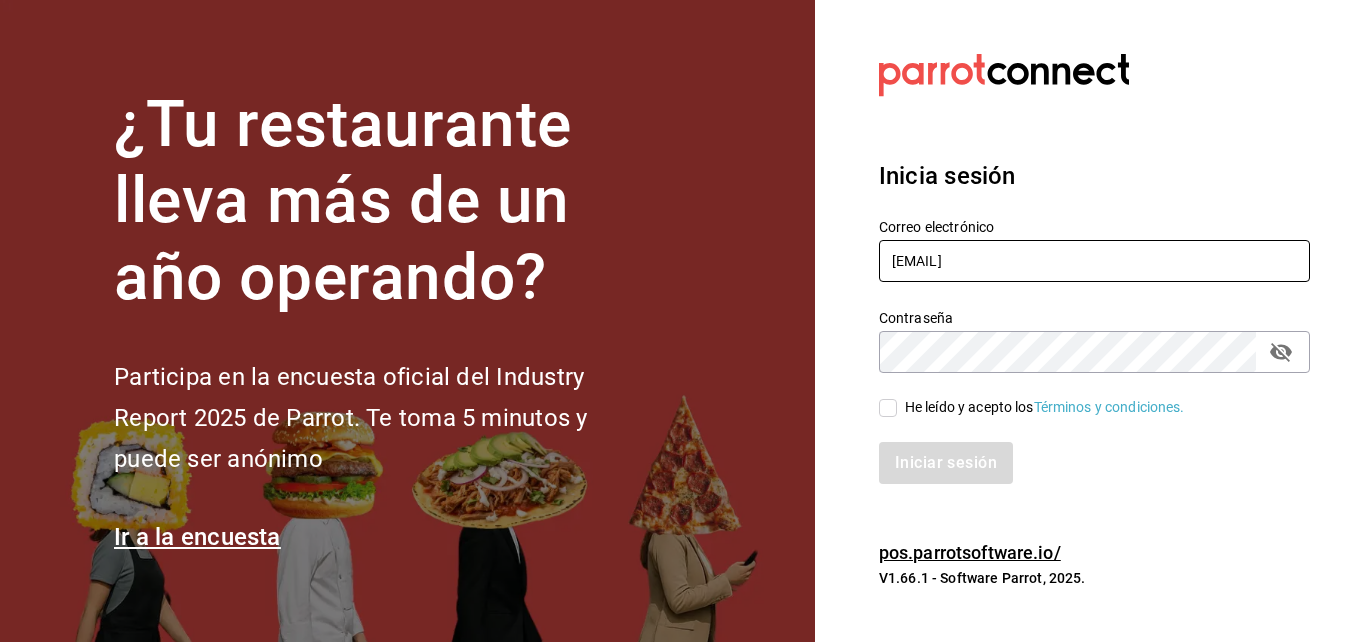 click on "[EMAIL]" at bounding box center (1094, 261) 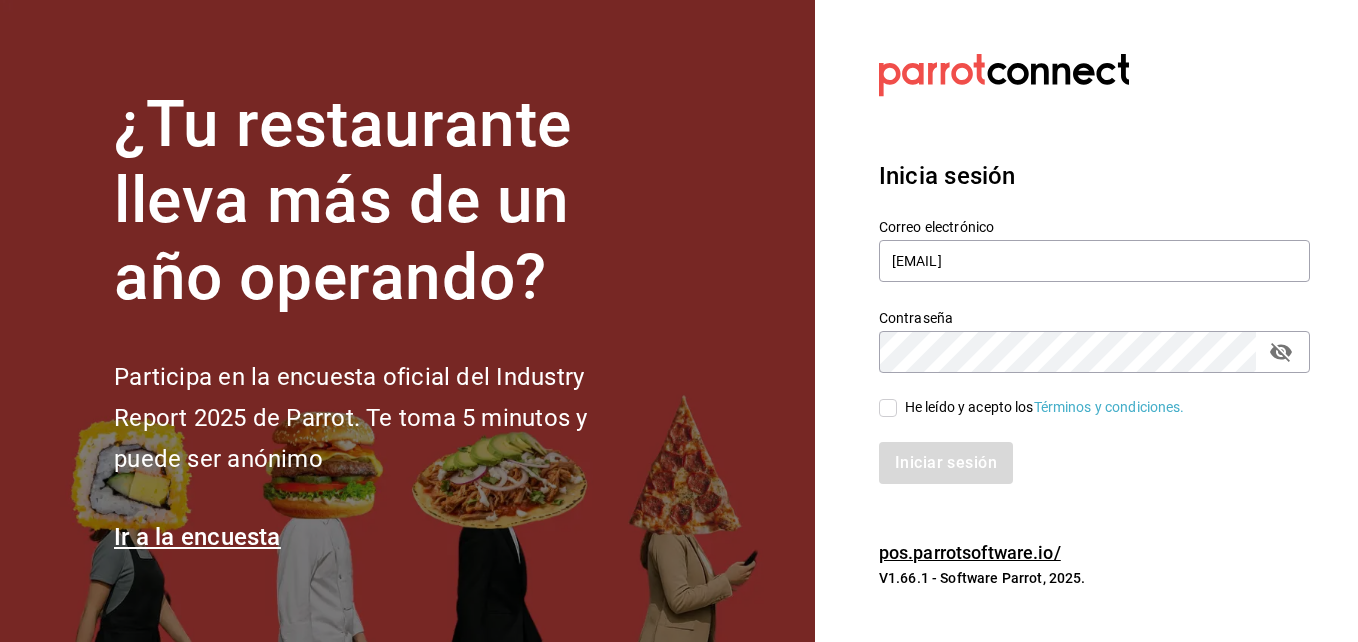 click on "He leído y acepto los  Términos y condiciones." at bounding box center (888, 408) 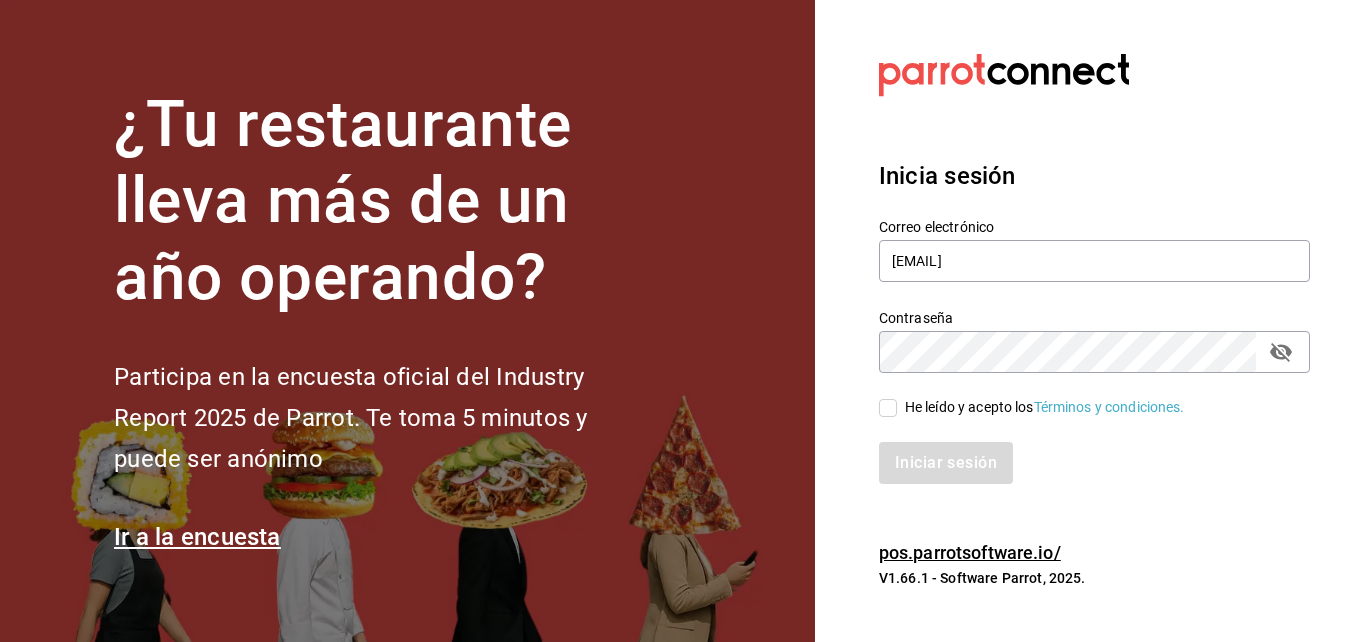 checkbox on "true" 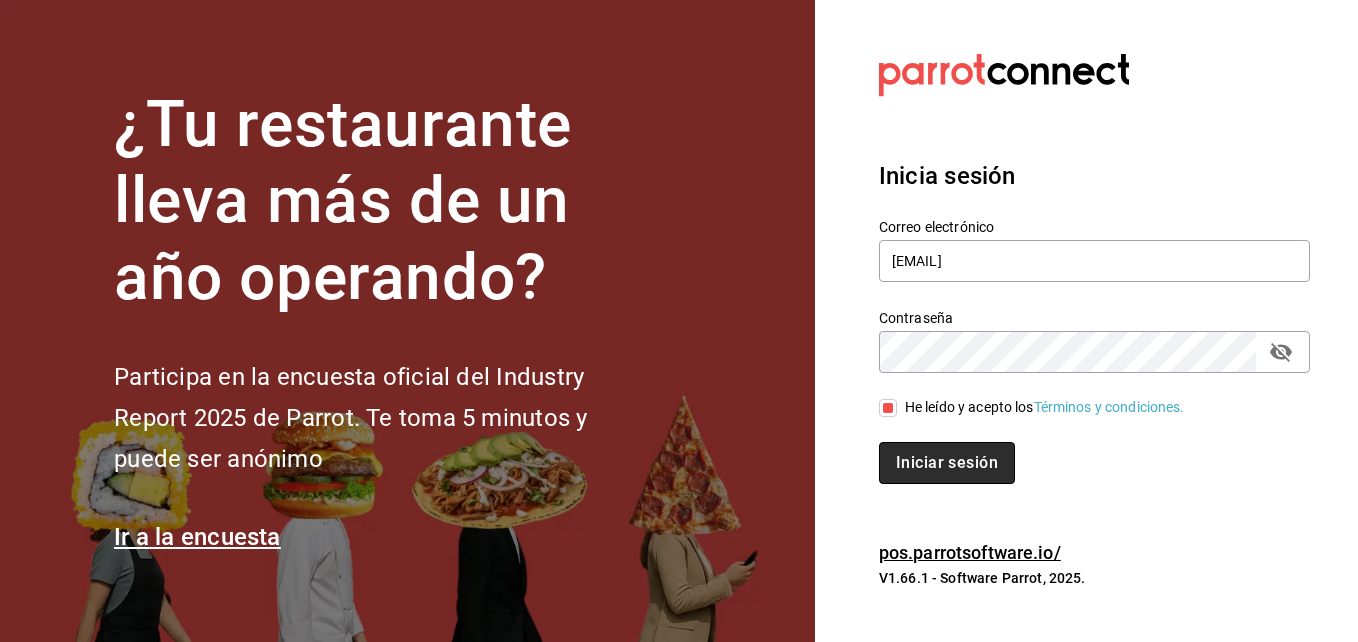 click on "Iniciar sesión" at bounding box center (947, 463) 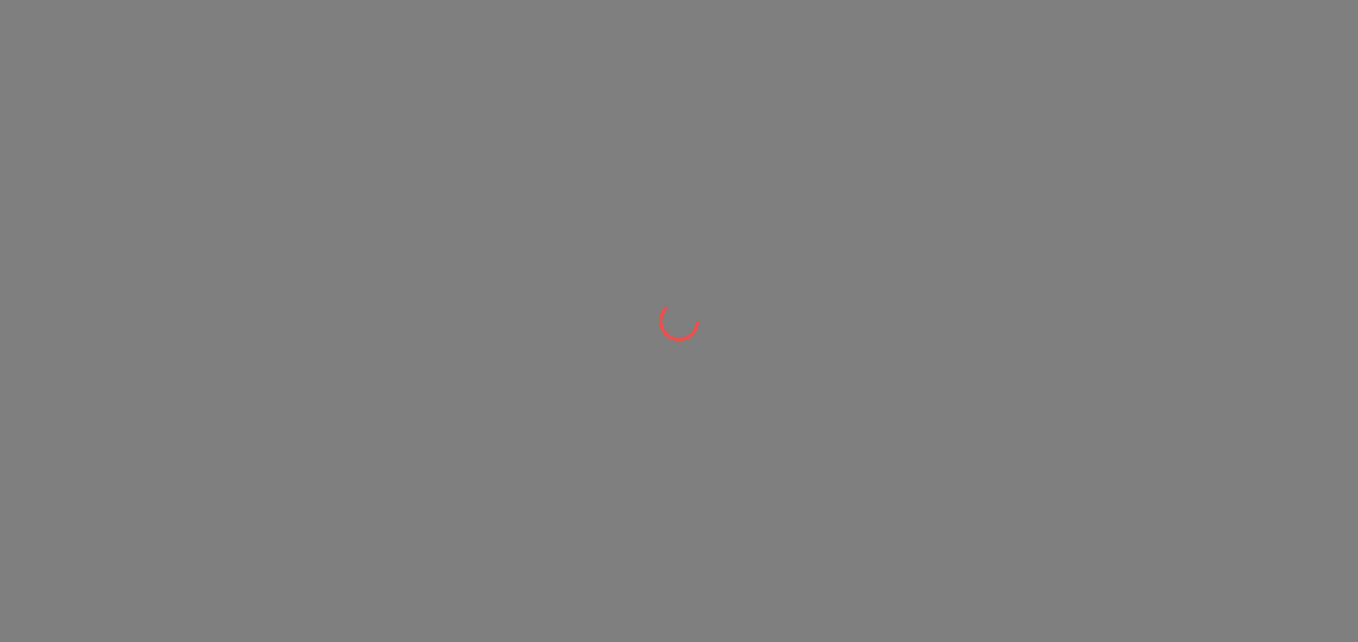 scroll, scrollTop: 0, scrollLeft: 0, axis: both 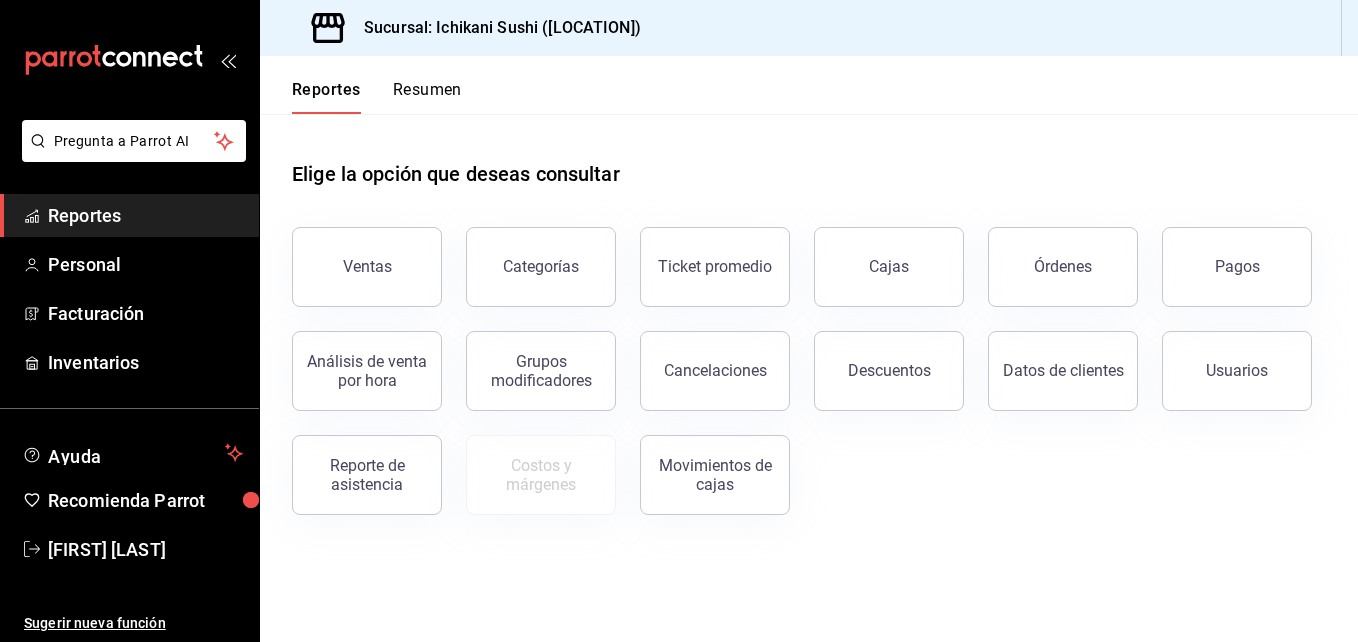 click on "Resumen" at bounding box center [427, 97] 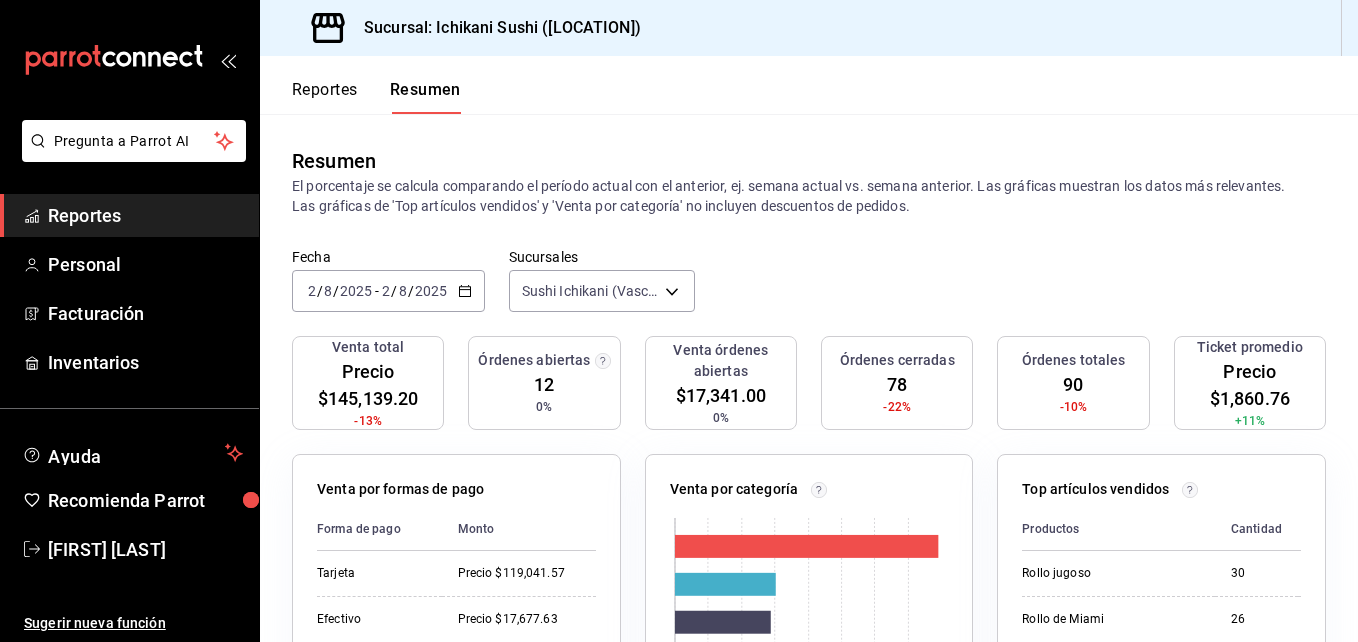 click on "2025" at bounding box center [356, 291] 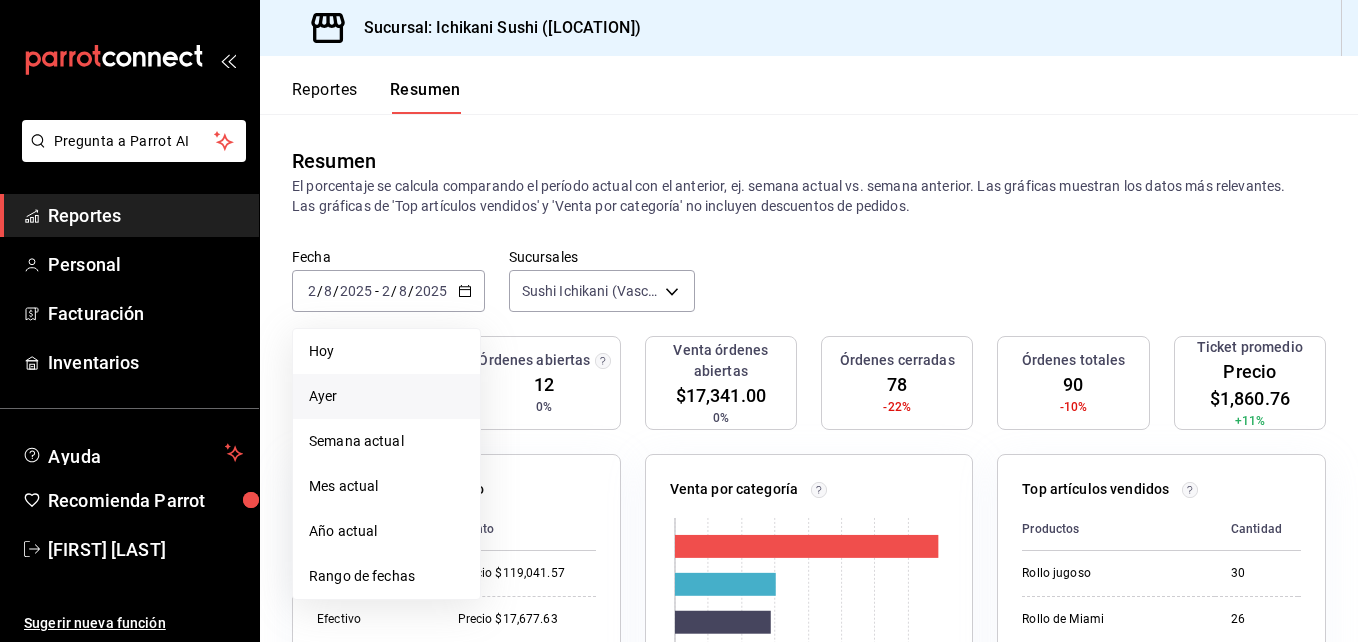 click on "Ayer" at bounding box center (386, 396) 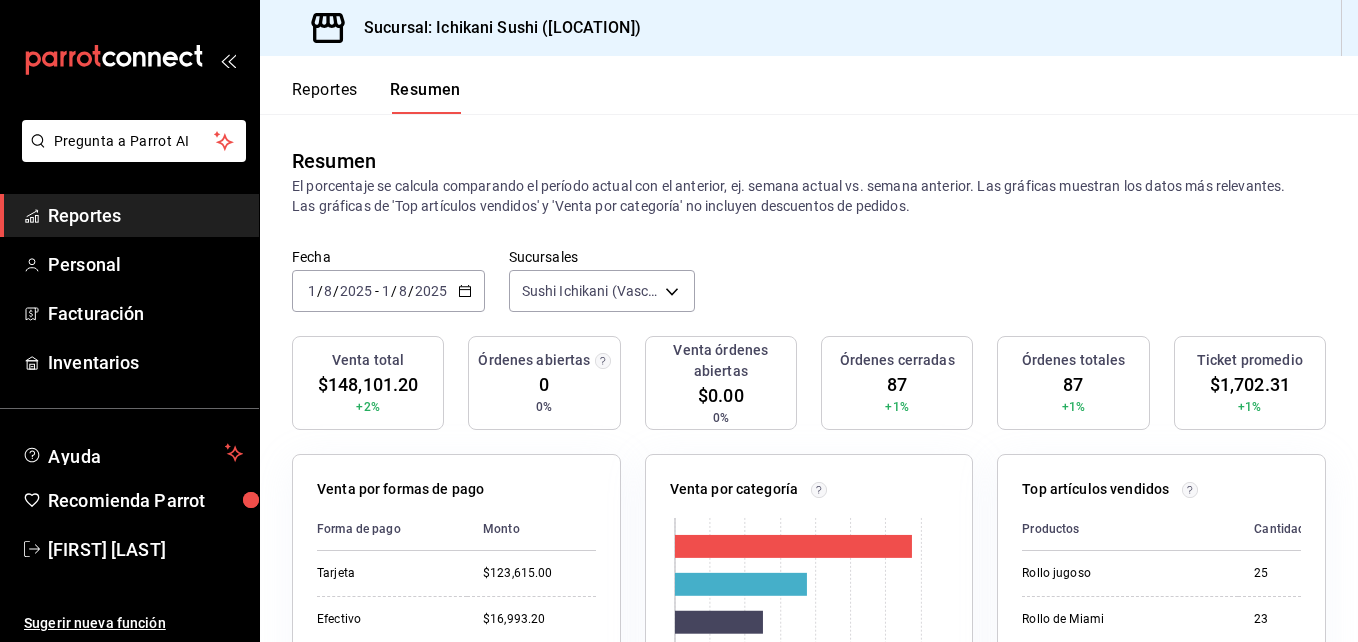click on "2025-08-01 1 / 8 / 2025 - 2025-08-01 1 / 8 / 2025" at bounding box center [388, 291] 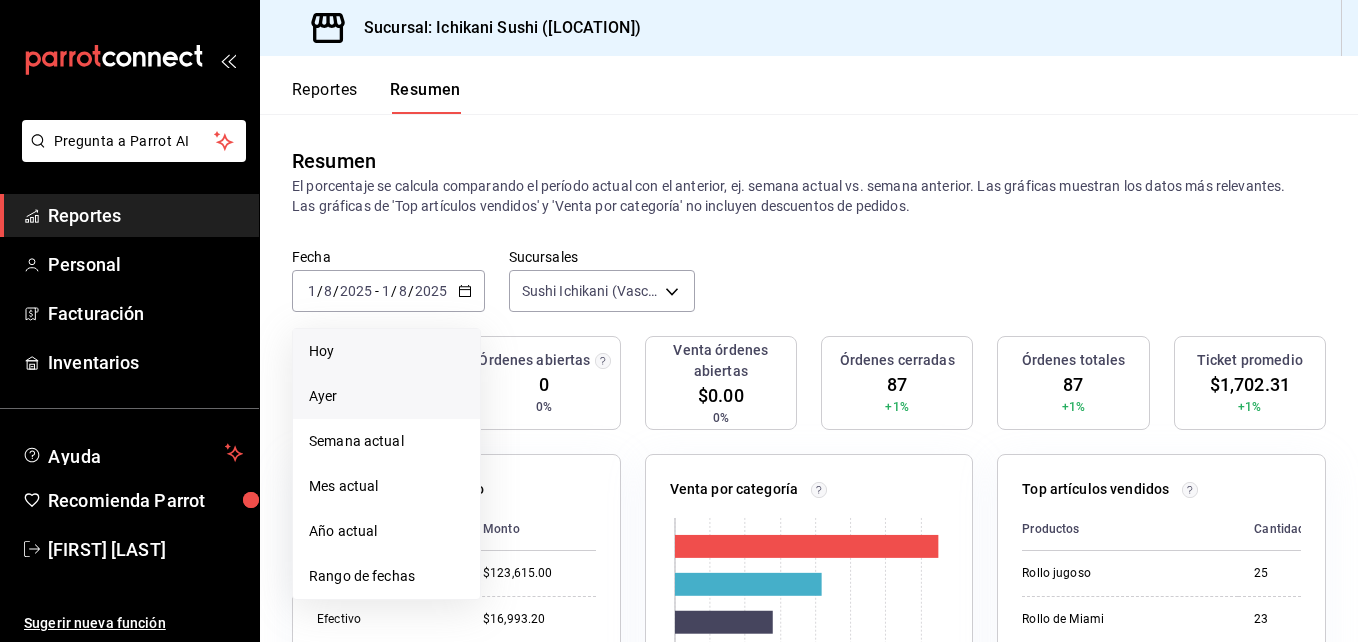 click on "Hoy" at bounding box center [386, 351] 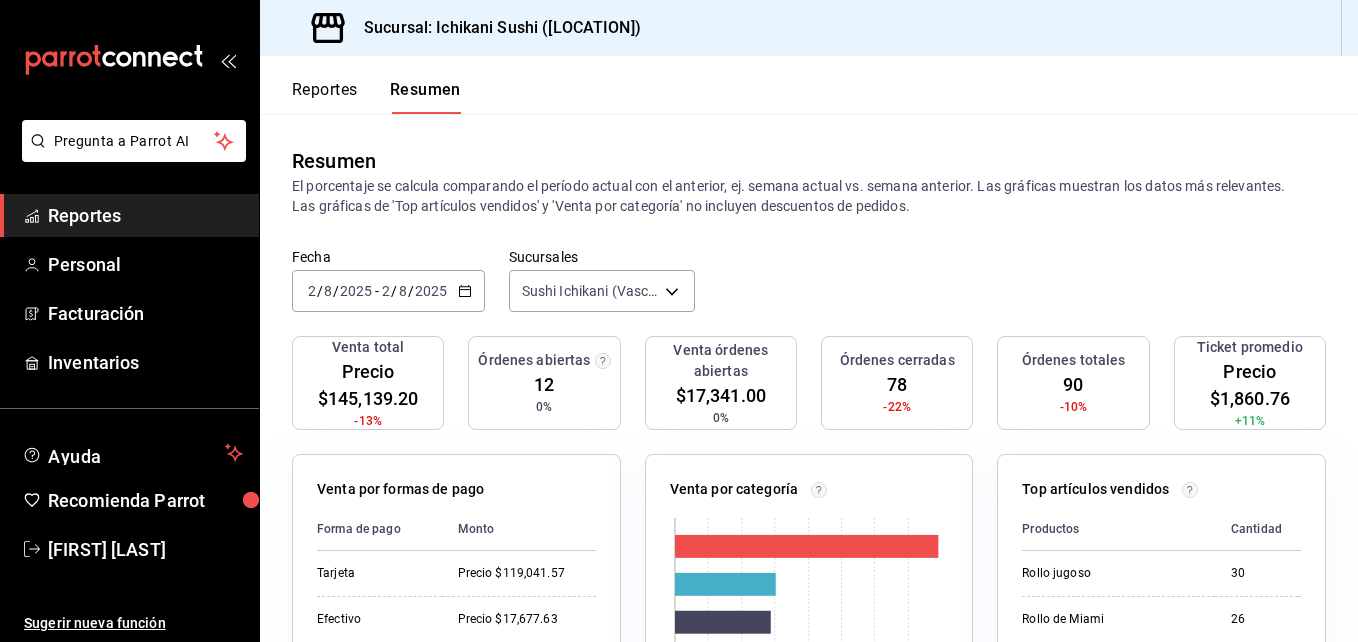 click on "2025" at bounding box center (356, 291) 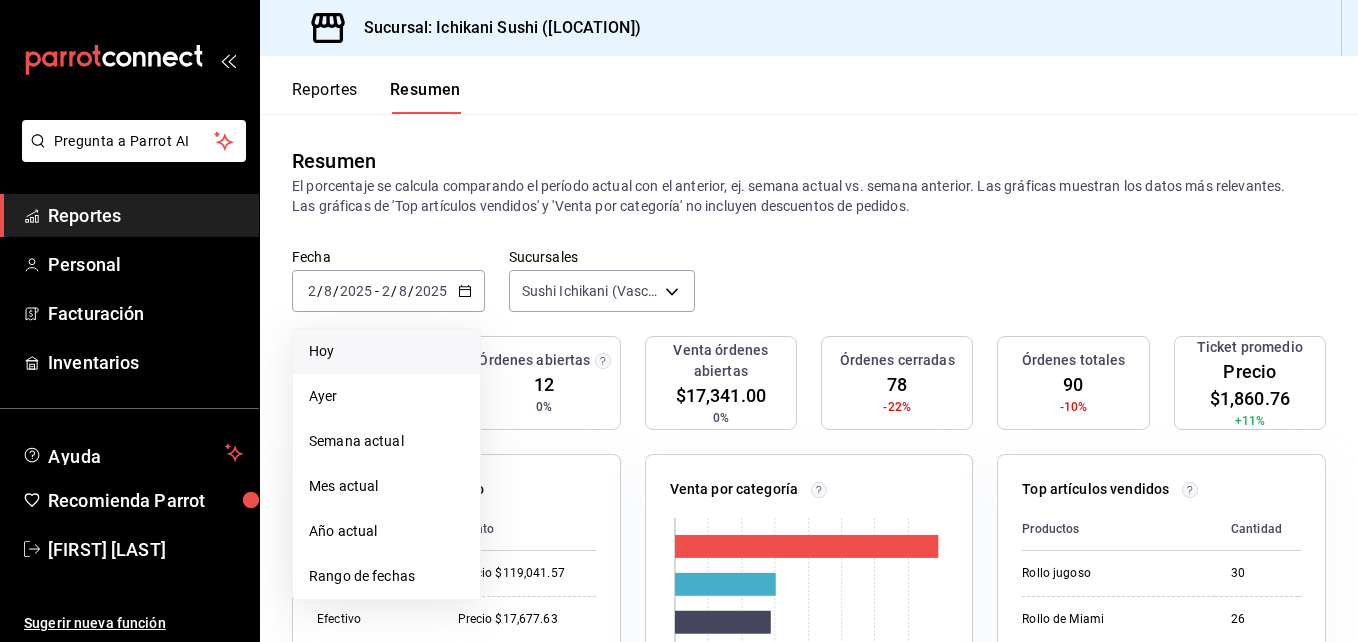 click on "Hoy" at bounding box center (386, 351) 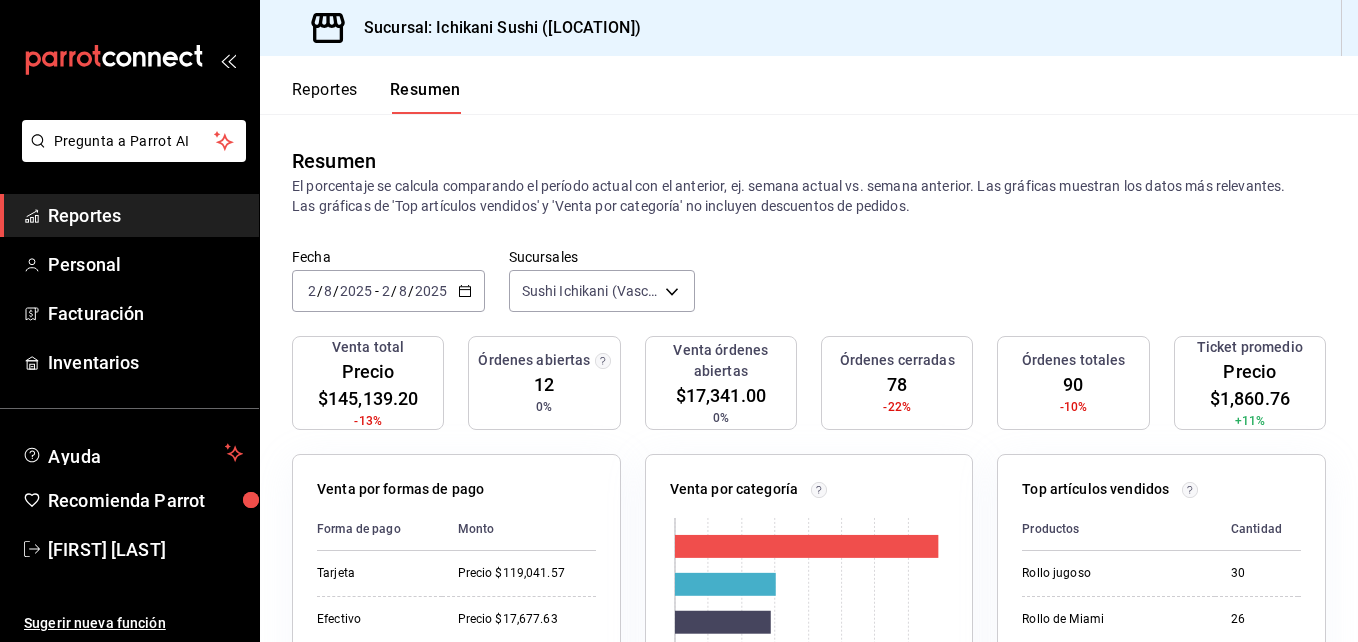 click on "2025-08-02 2 / 8 / 2025 - 2025-08-02 2 / 8 / 2025" at bounding box center (388, 291) 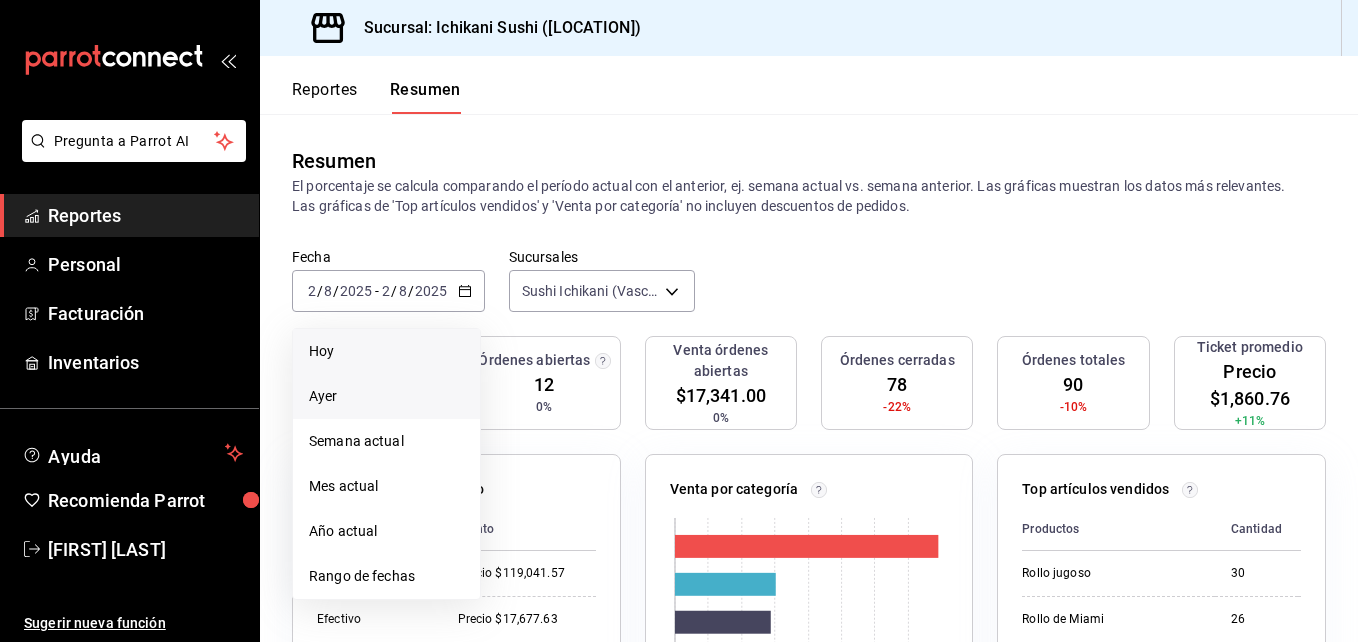 click on "Ayer" at bounding box center [386, 396] 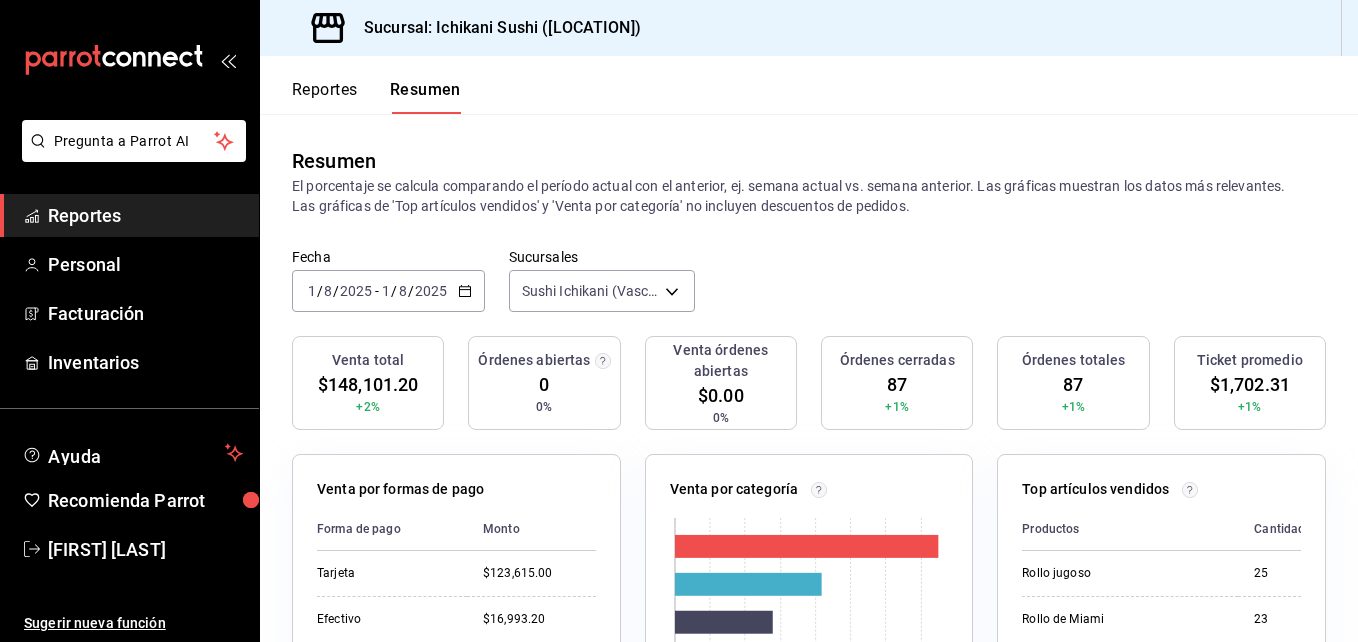 click on "2025" at bounding box center [356, 291] 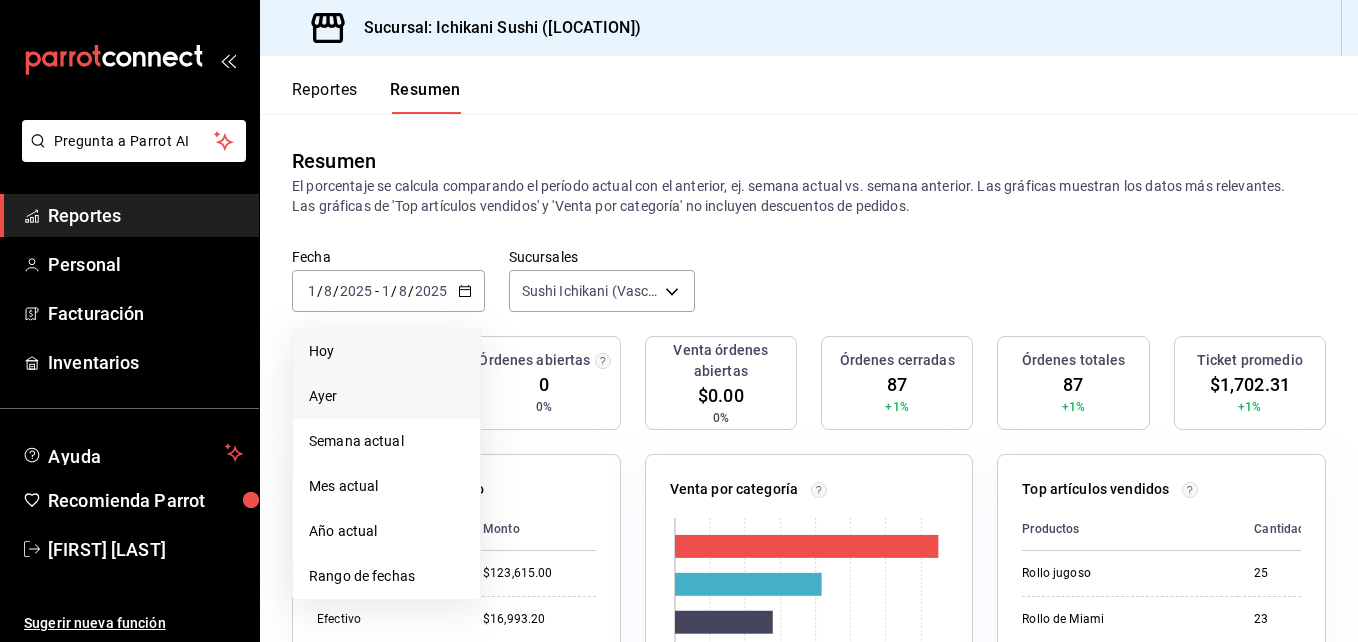 click on "Hoy" at bounding box center (386, 351) 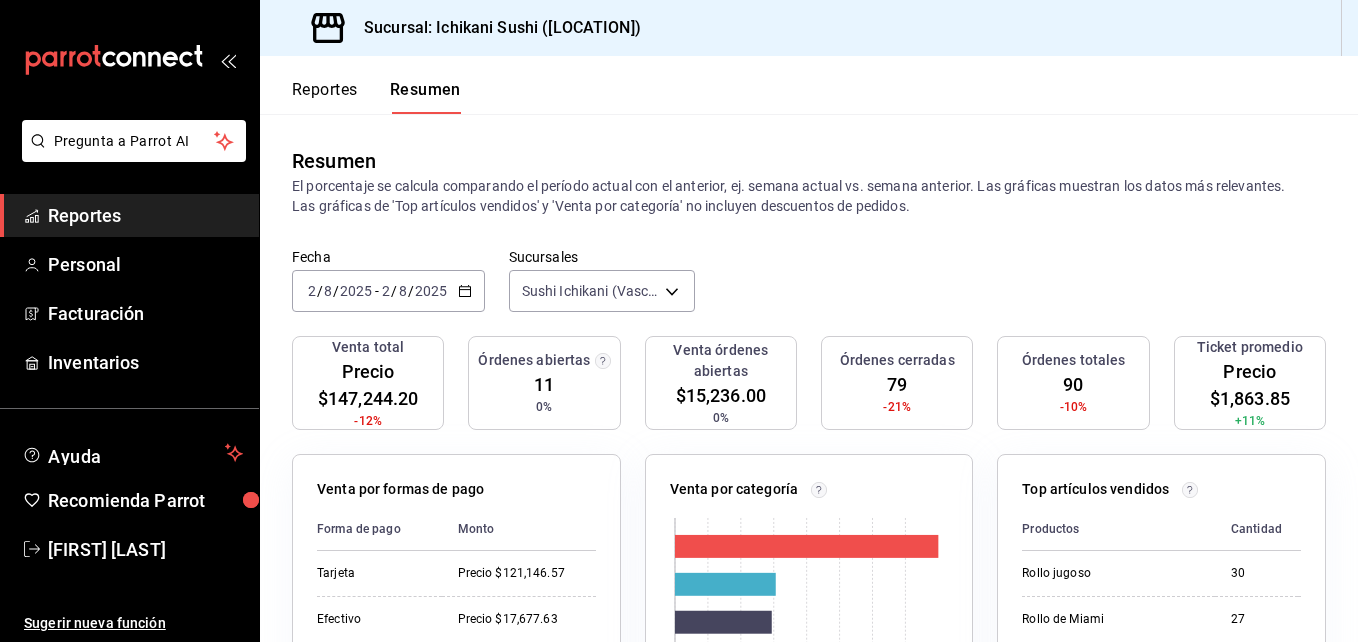 click on "Venta total Precio $147,244.20 -12%" at bounding box center (368, 383) 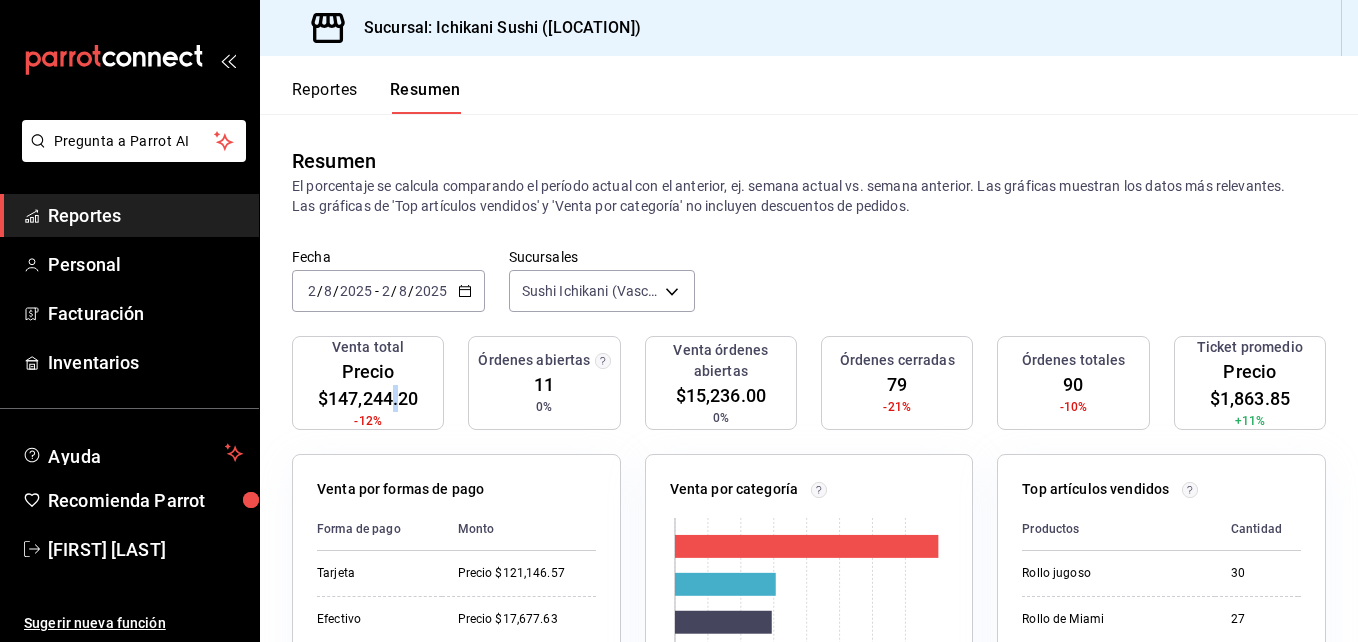 click on "Venta total Precio $147,244.20 -12%" at bounding box center (368, 383) 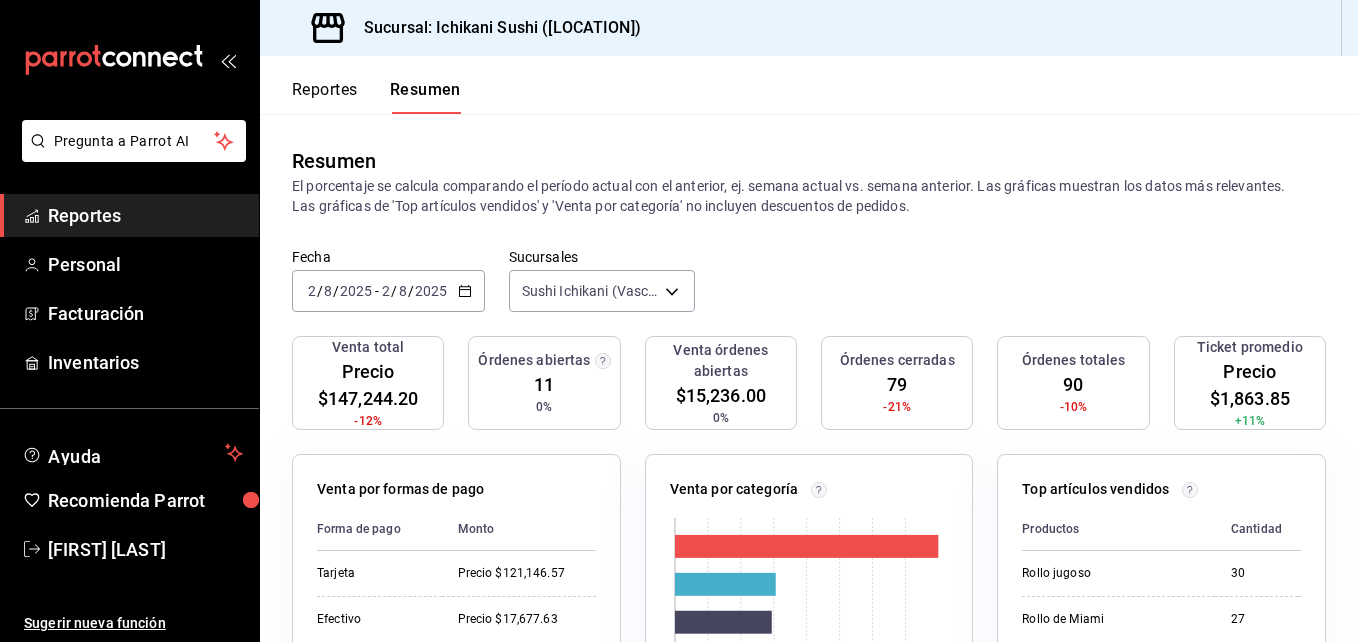 drag, startPoint x: 397, startPoint y: 407, endPoint x: 344, endPoint y: 389, distance: 55.97321 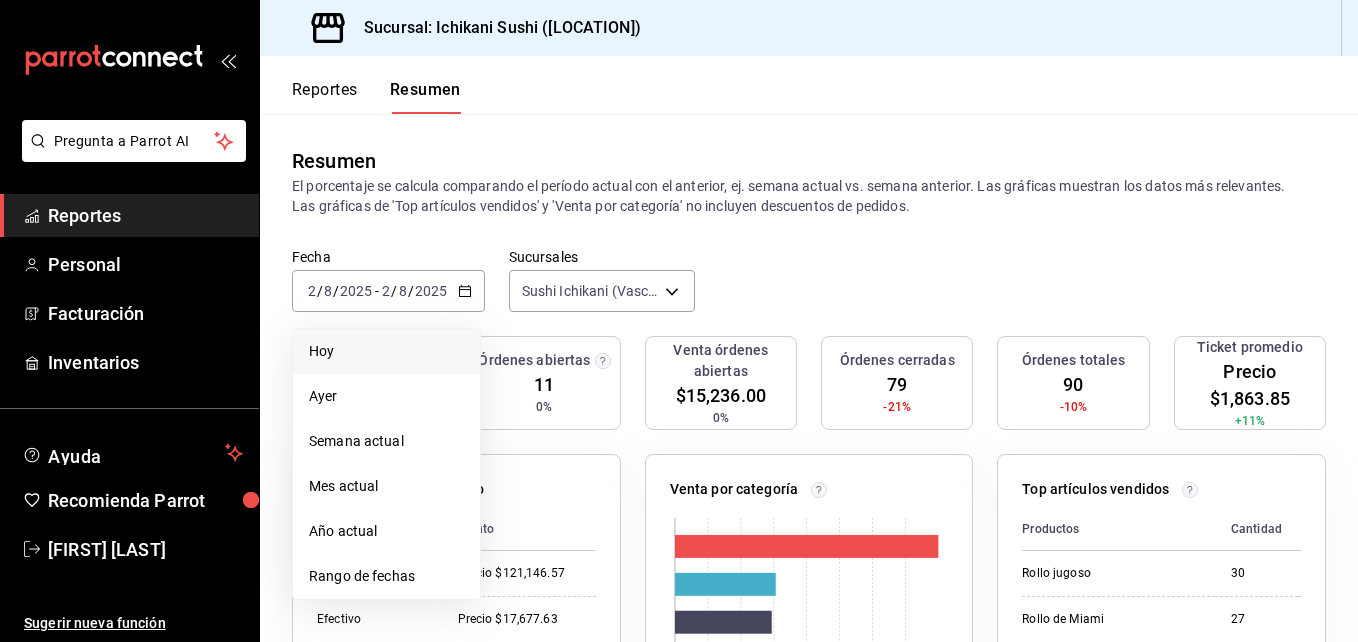 click on "Hoy" at bounding box center [386, 351] 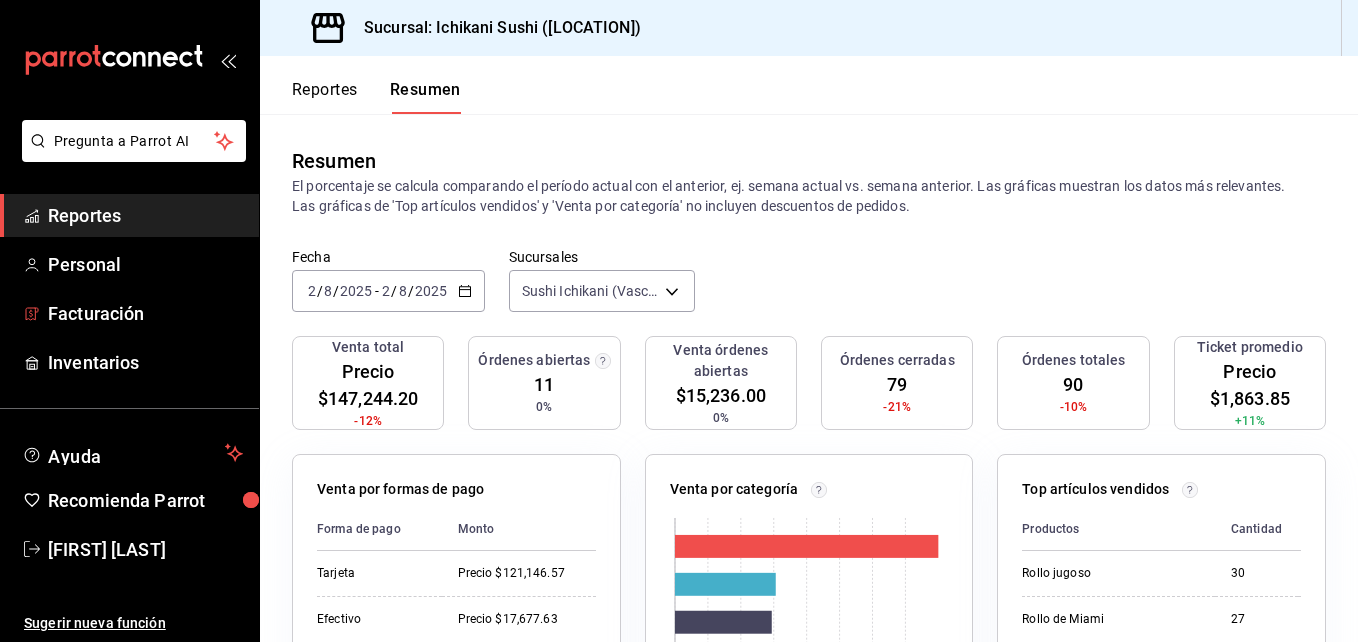 drag, startPoint x: 19, startPoint y: 329, endPoint x: 1005, endPoint y: 131, distance: 1005.68384 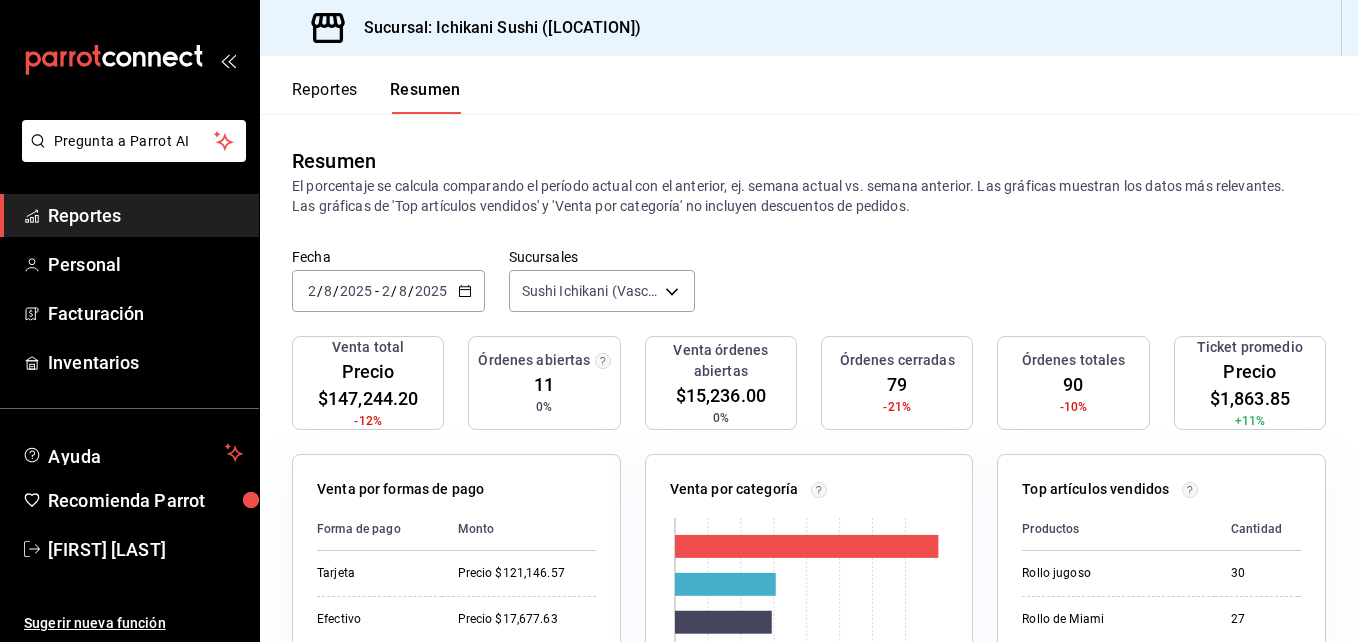 click on "Fecha 2025-08-02 2 / 8 / 2025 - 2025-08-02 2 / 8 / 2025 Sucursales Sushi Ichikani (Vasconcelos) [object Object]" at bounding box center (809, 292) 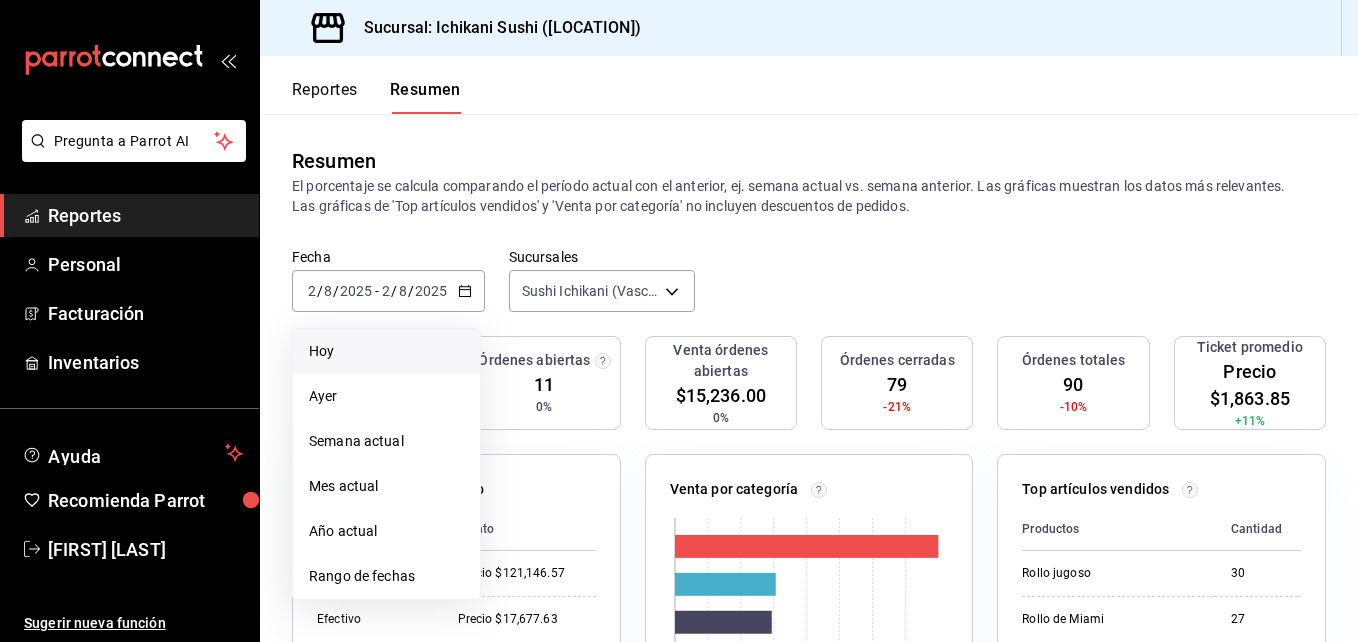 click on "Hoy" at bounding box center (386, 351) 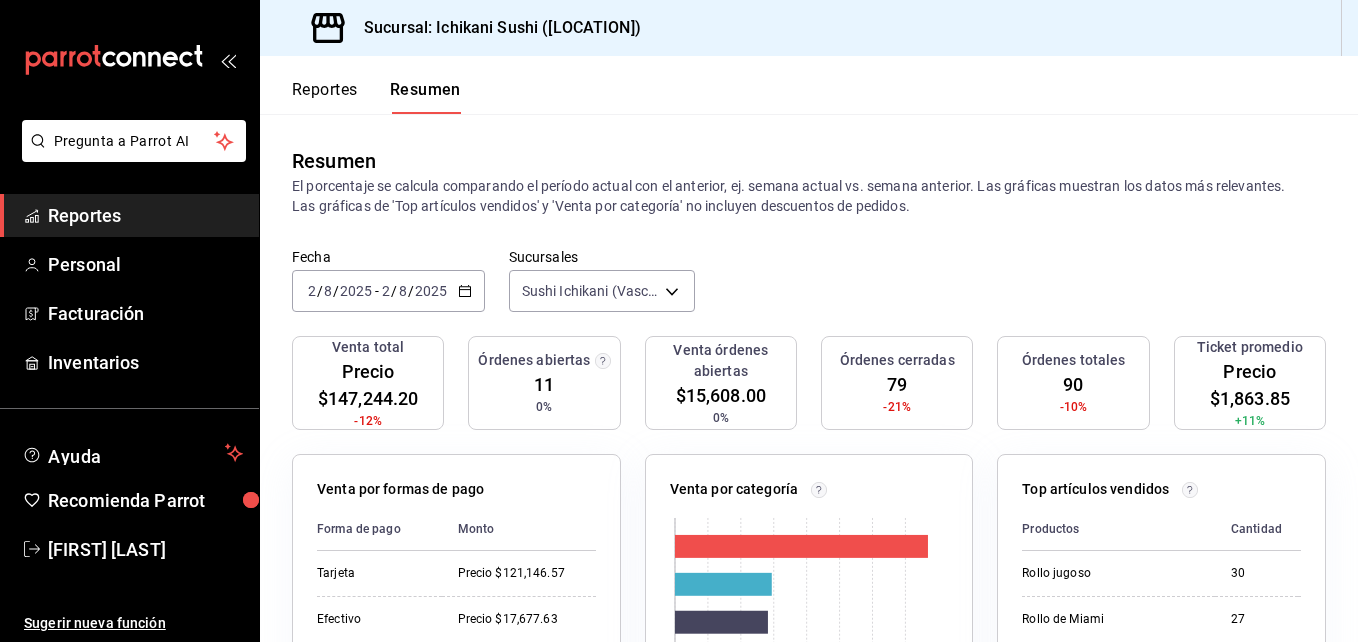click on "2025" at bounding box center [356, 291] 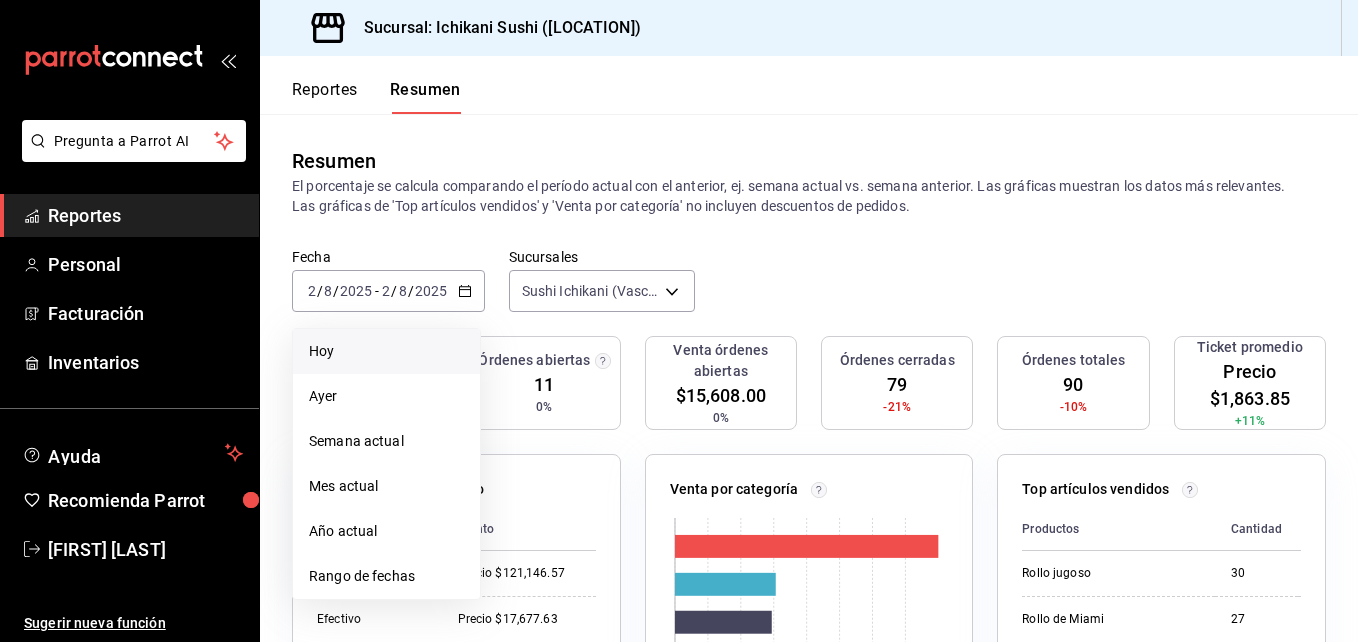 click on "Hoy" at bounding box center [386, 351] 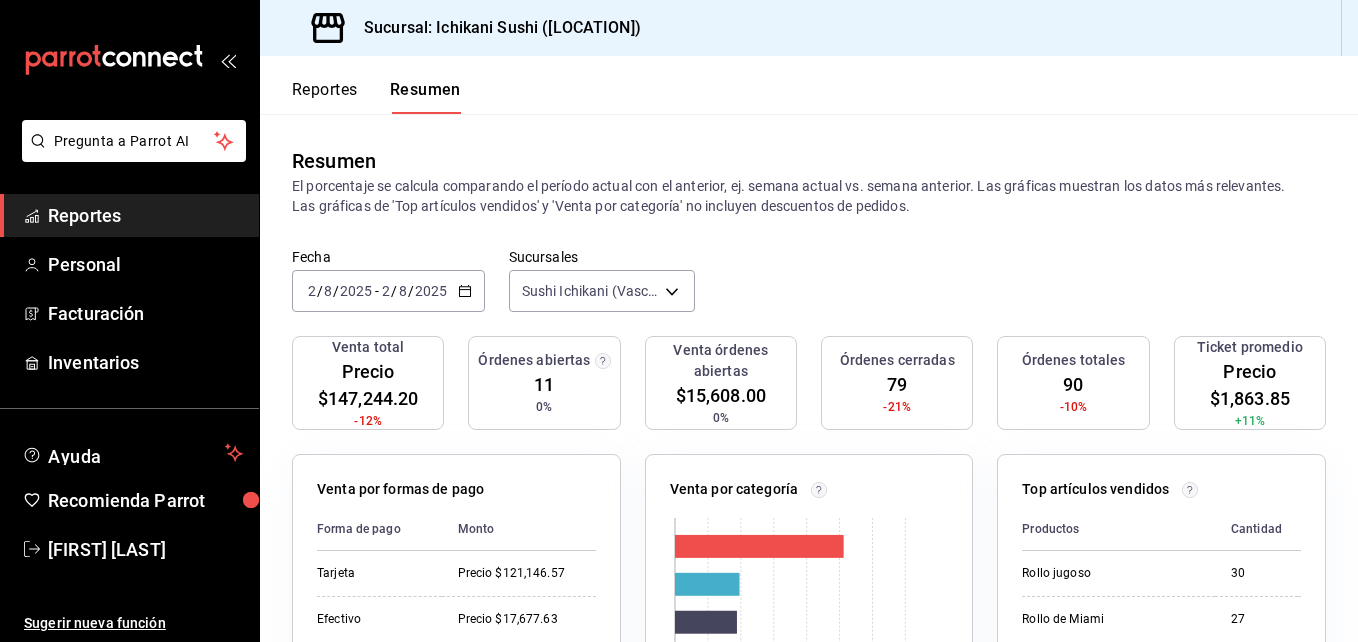 click on "Fecha 2025-08-02 2 / 8 / 2025 - 2025-08-02 2 / 8 / 2025" at bounding box center (388, 280) 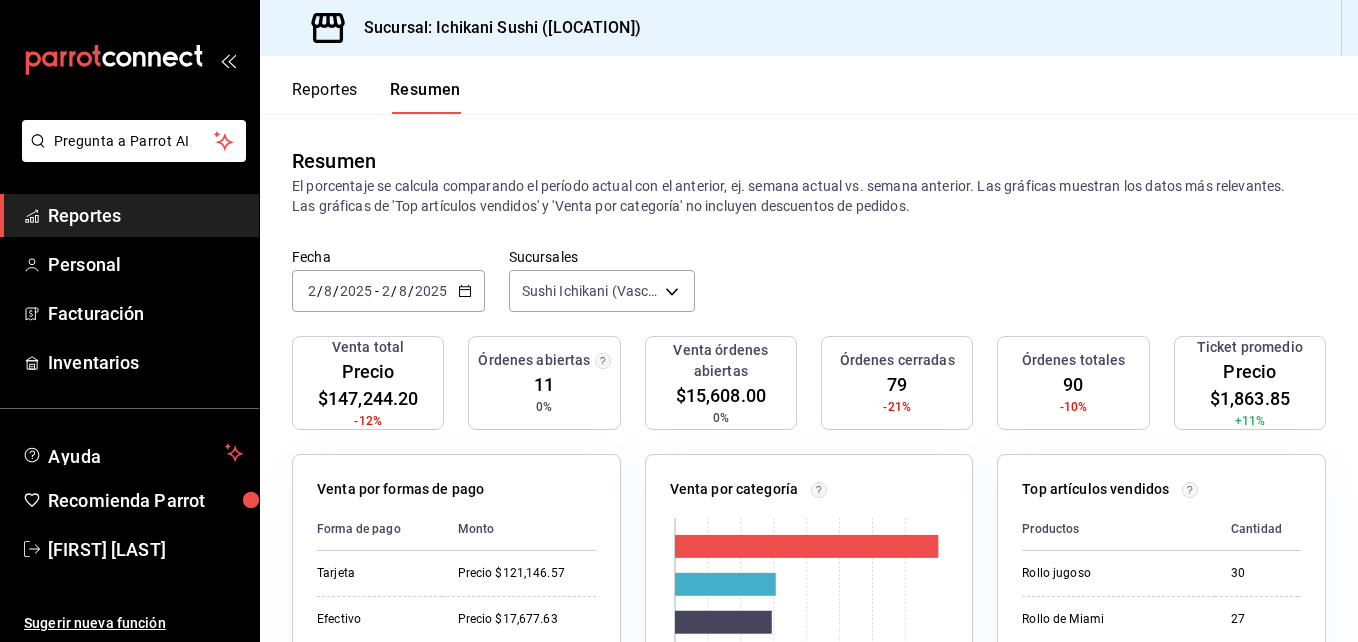 click on "2" at bounding box center [386, 291] 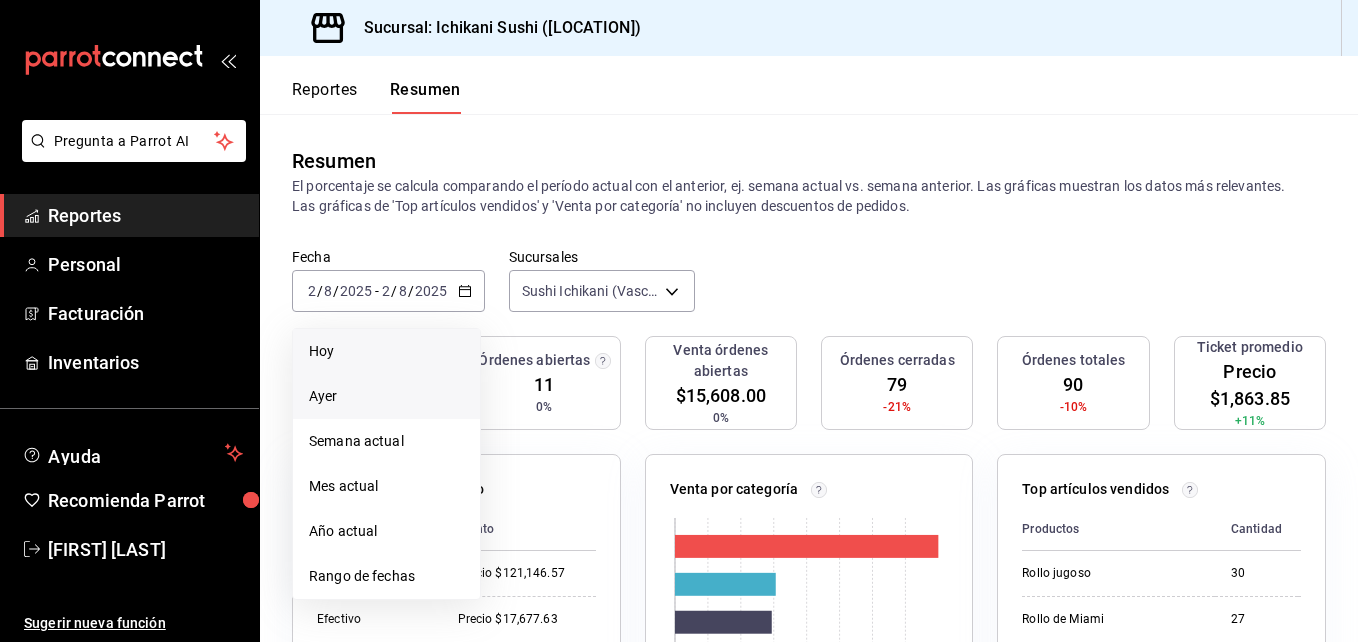 click on "Ayer" at bounding box center (386, 396) 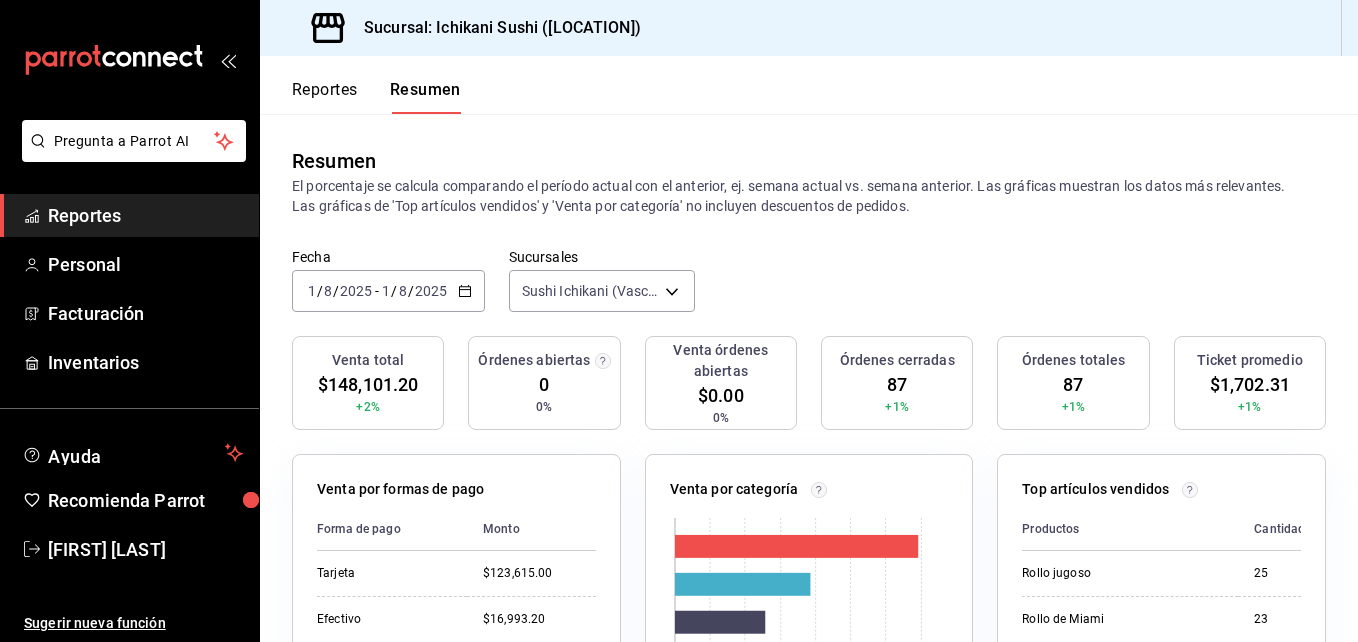 click on "2025" at bounding box center [356, 291] 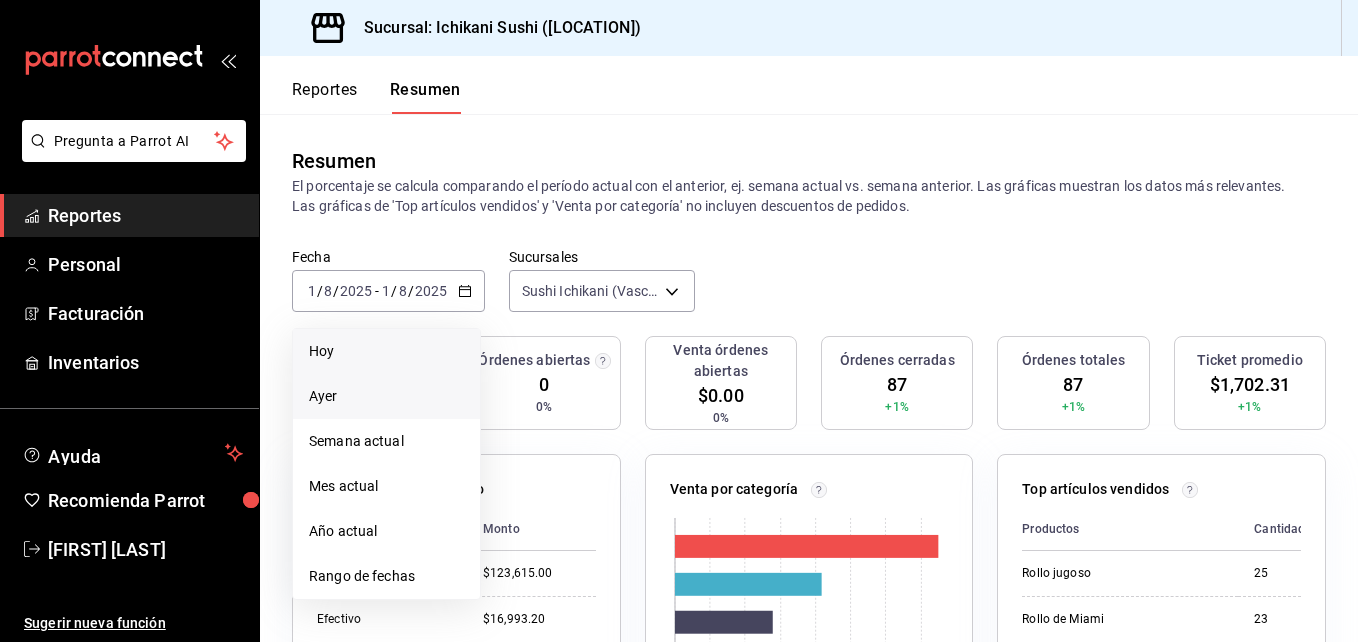 click on "Hoy" at bounding box center [386, 351] 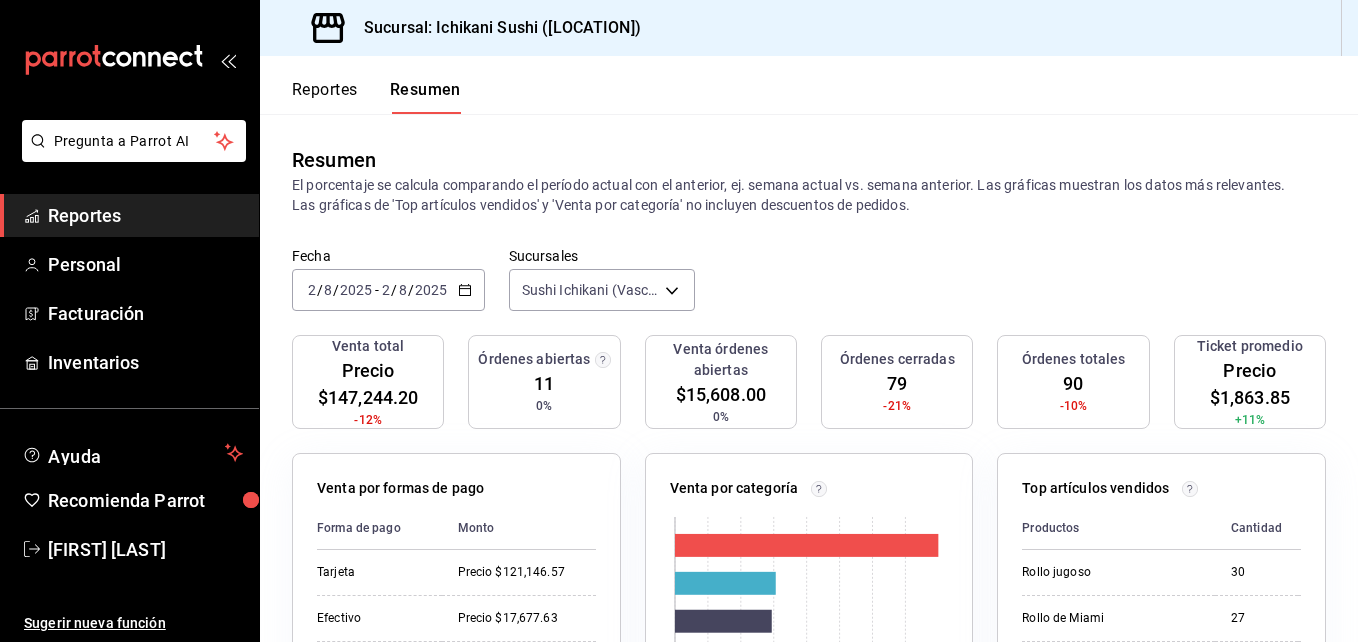 scroll, scrollTop: 0, scrollLeft: 0, axis: both 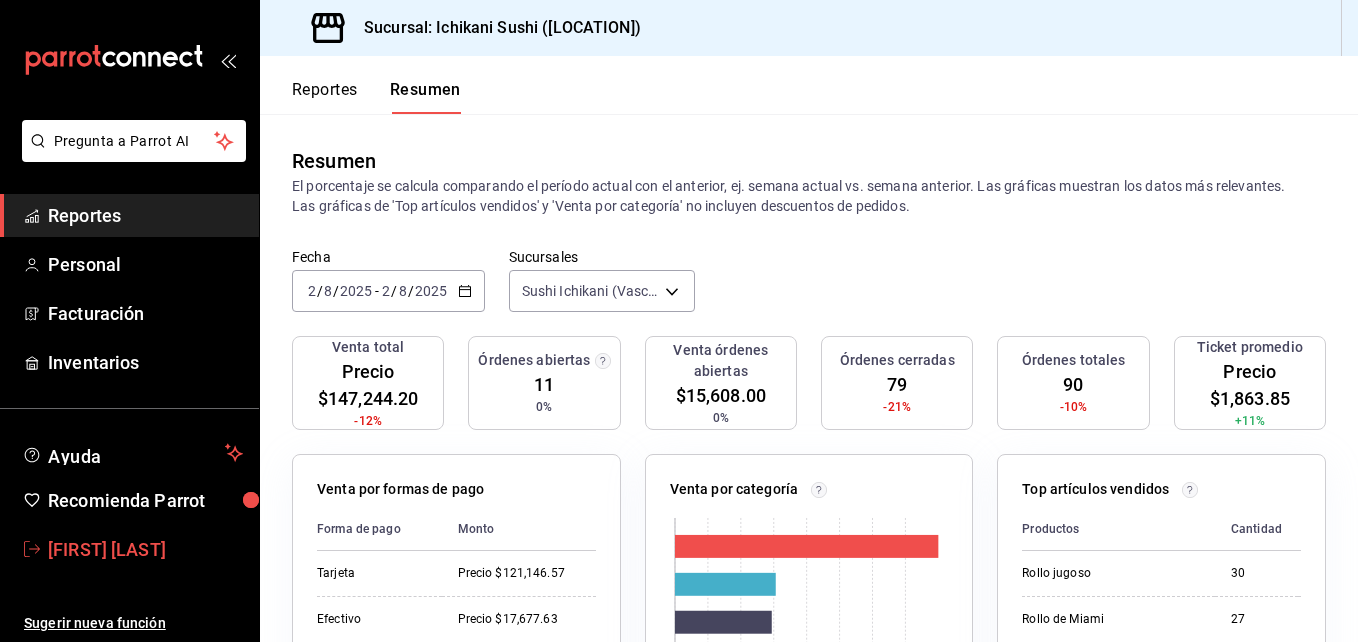 click on "Erick Felipe" at bounding box center (145, 549) 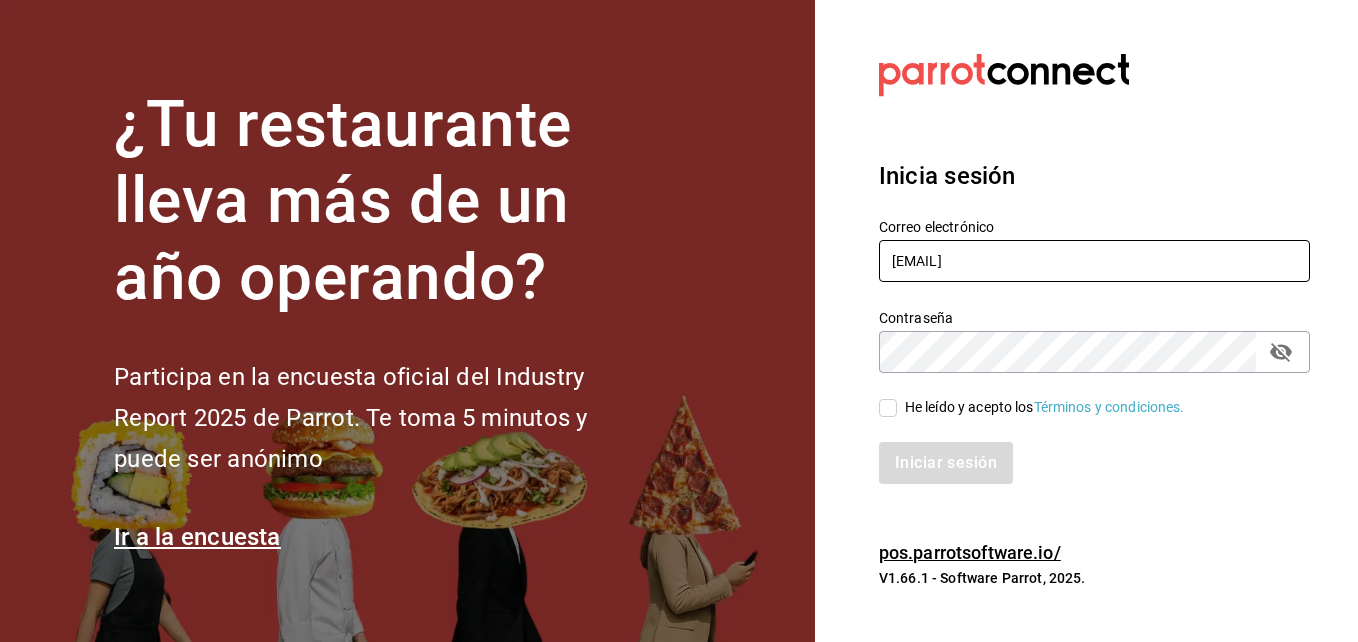 click on "erick.felipe@grupocosteno.com" at bounding box center (1094, 261) 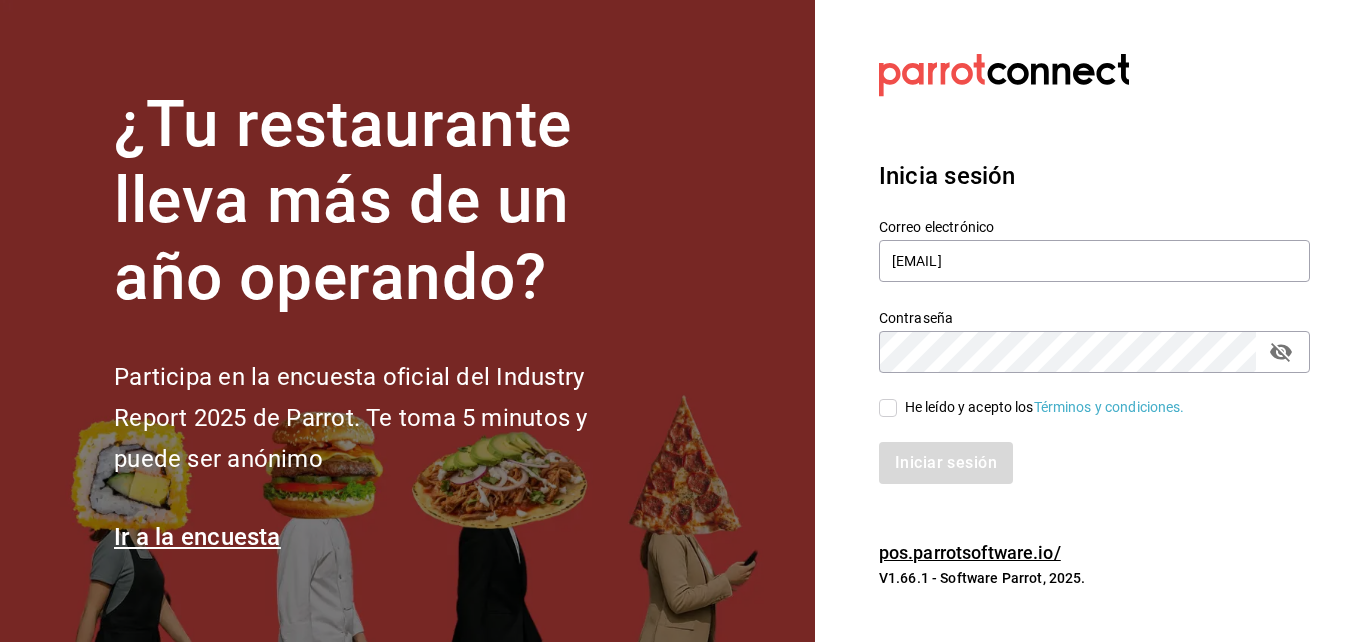 click on "He leído y acepto los  Términos y condiciones." at bounding box center (888, 408) 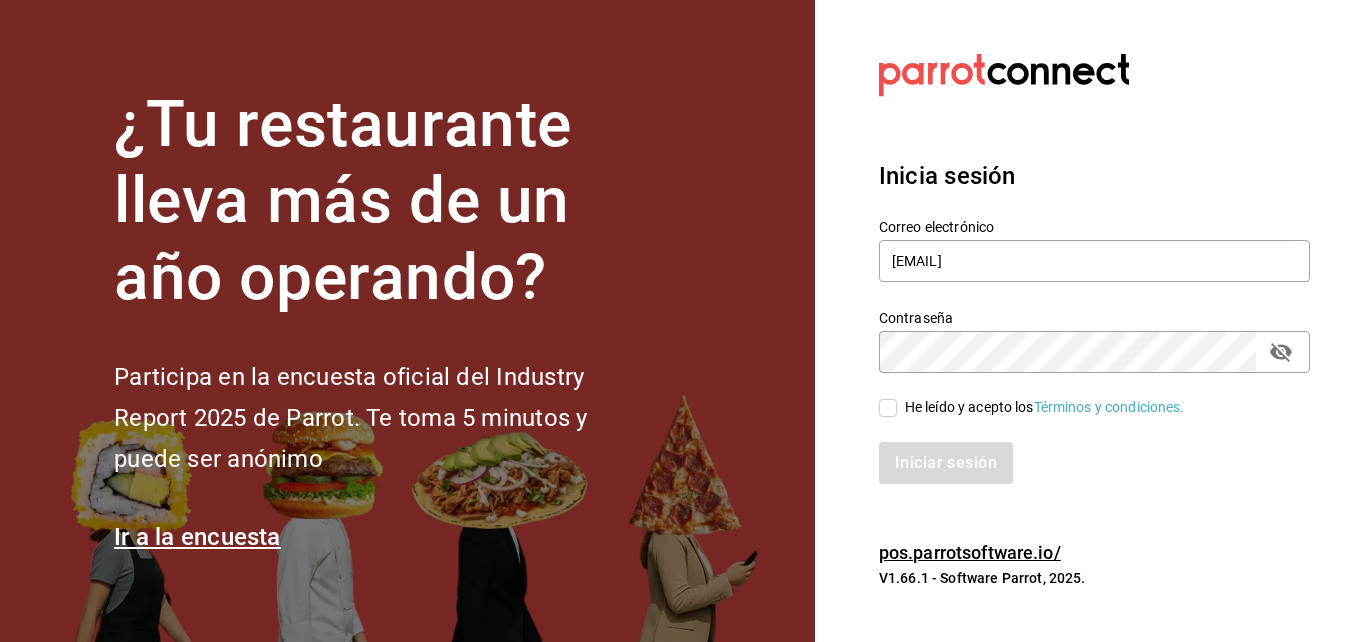 checkbox on "true" 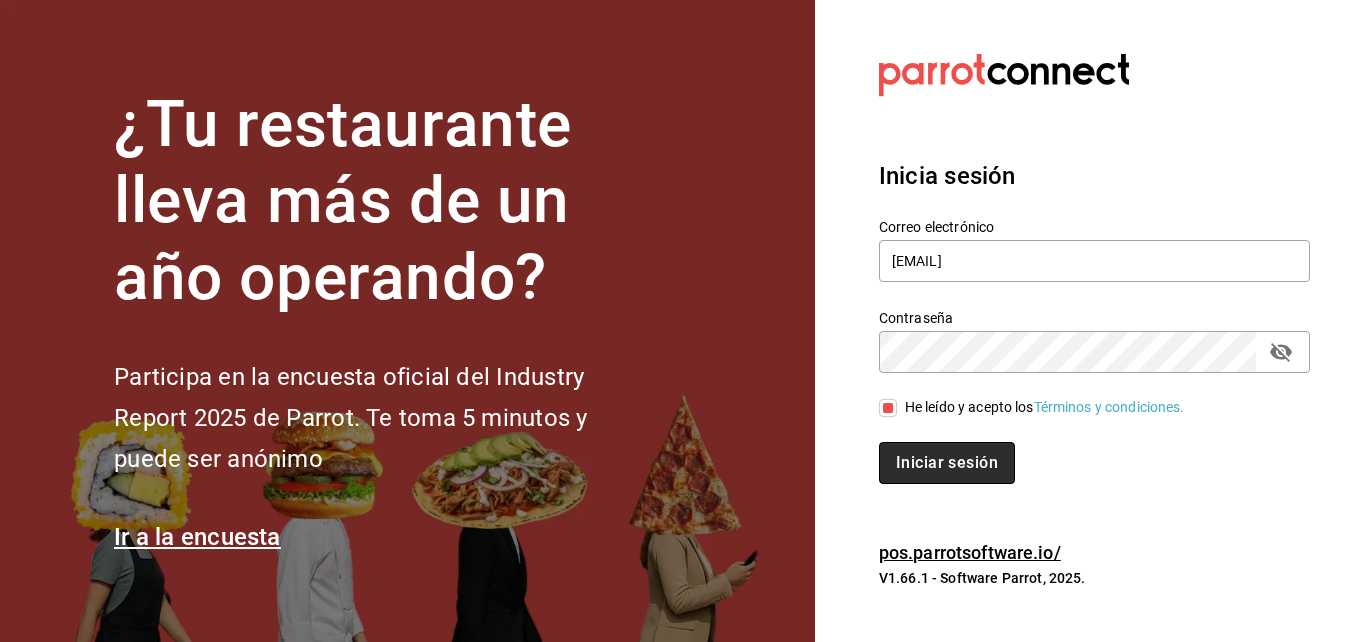 click on "Iniciar sesión" at bounding box center (947, 463) 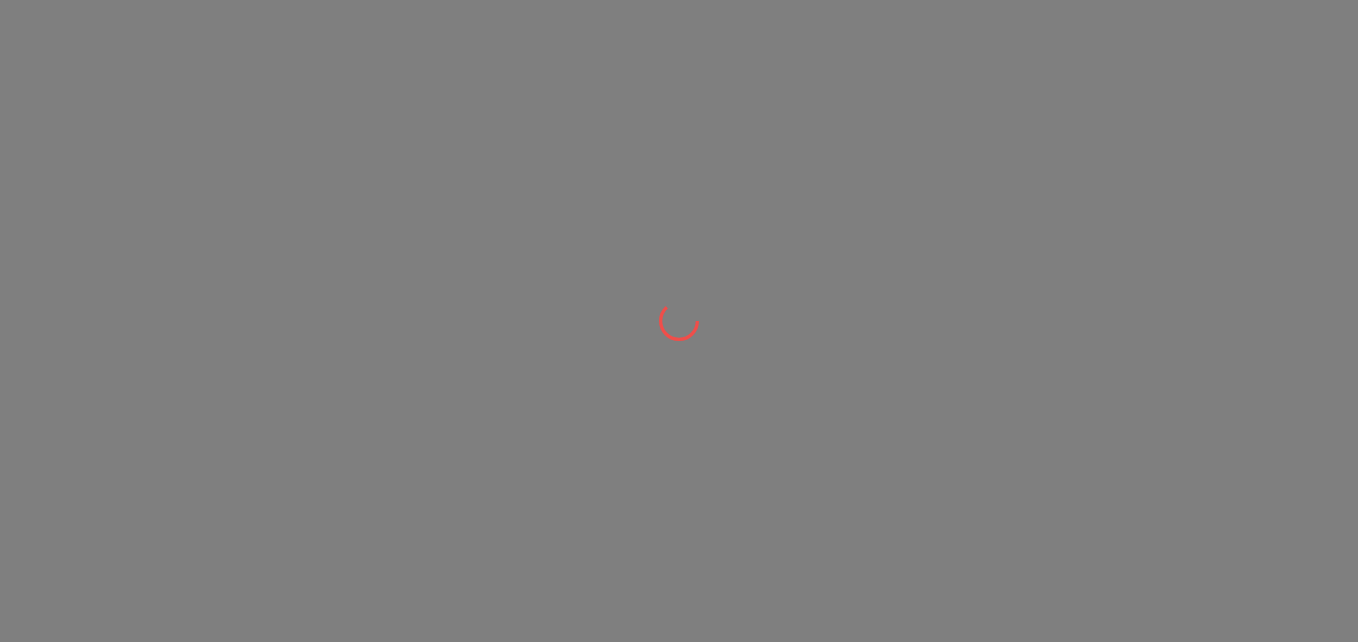 scroll, scrollTop: 0, scrollLeft: 0, axis: both 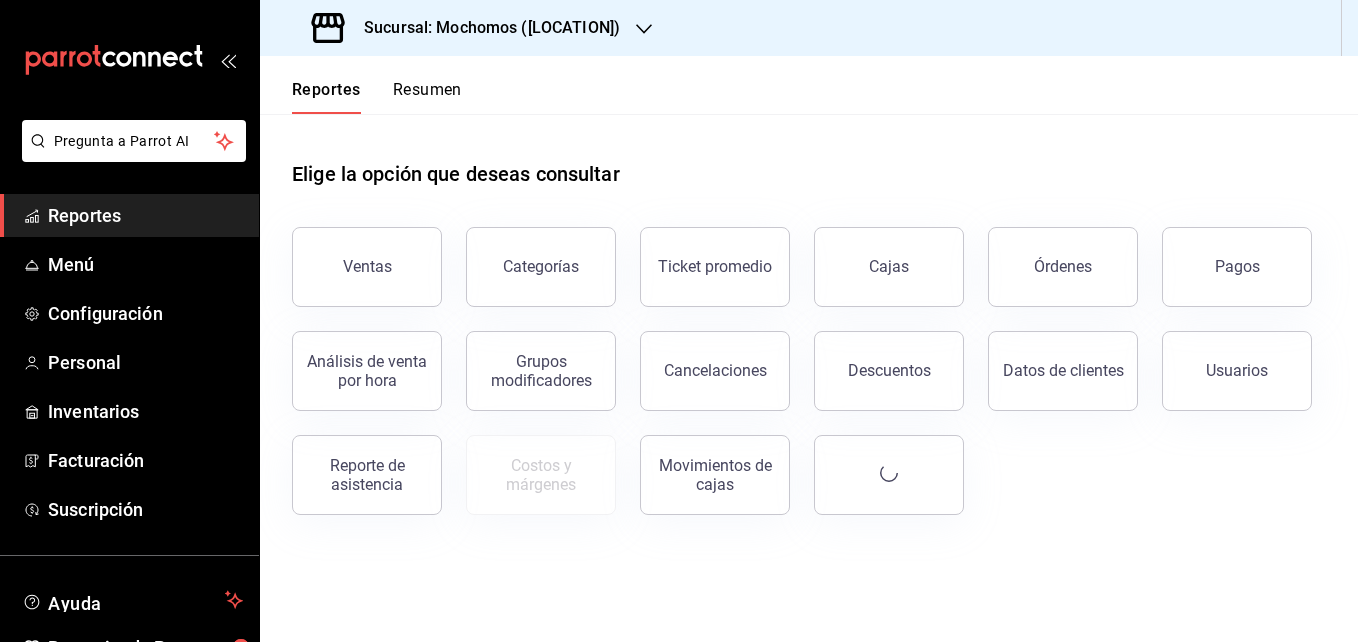 click on "Sucursal: Mochomos ([LOCATION])" at bounding box center (484, 28) 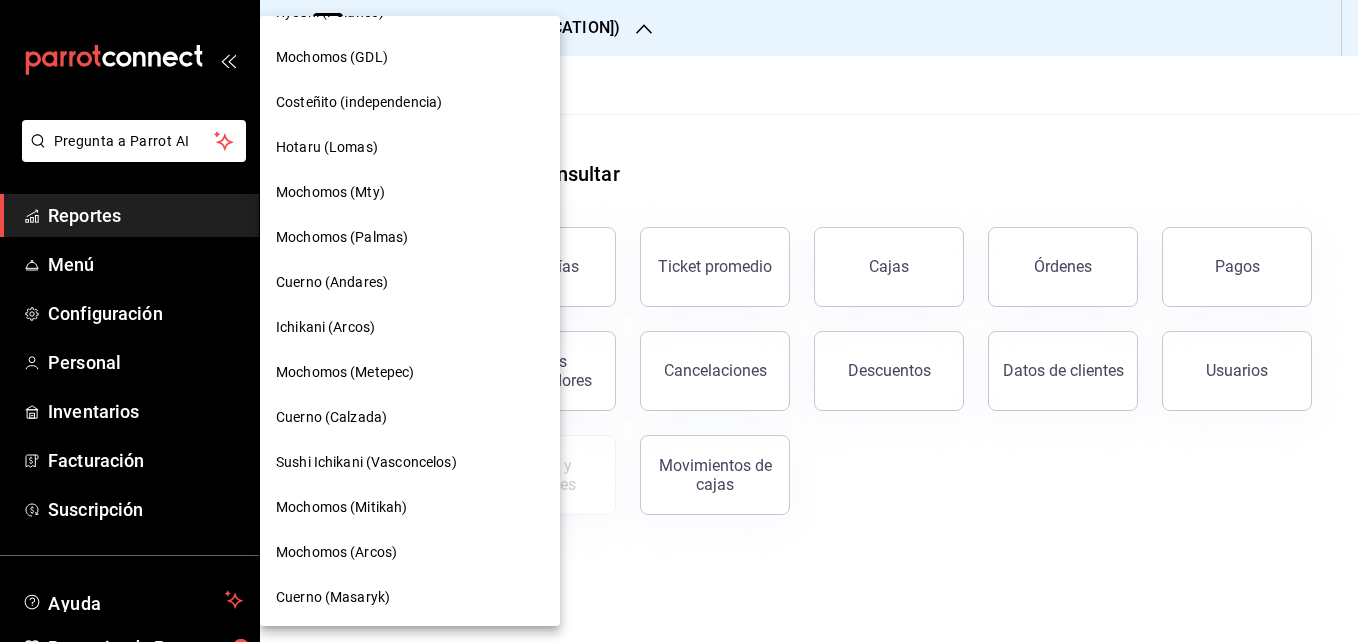 scroll, scrollTop: 1251, scrollLeft: 0, axis: vertical 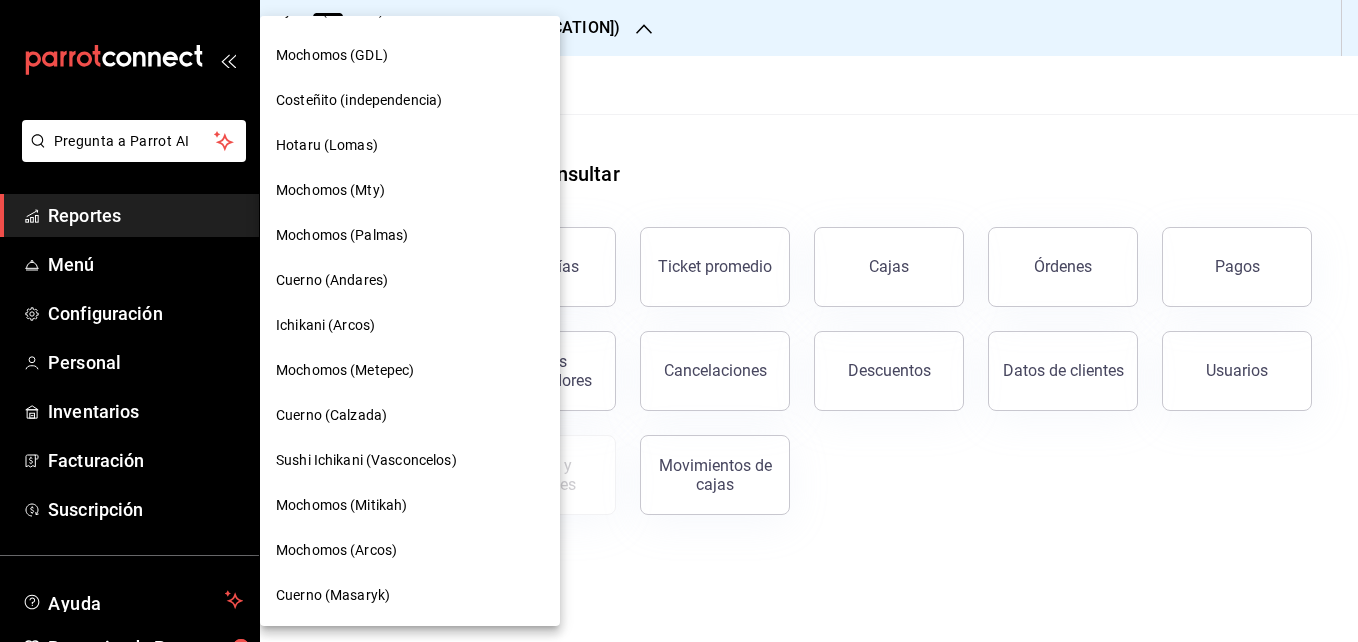 click on "Cuerno (Calzada)" at bounding box center [331, 415] 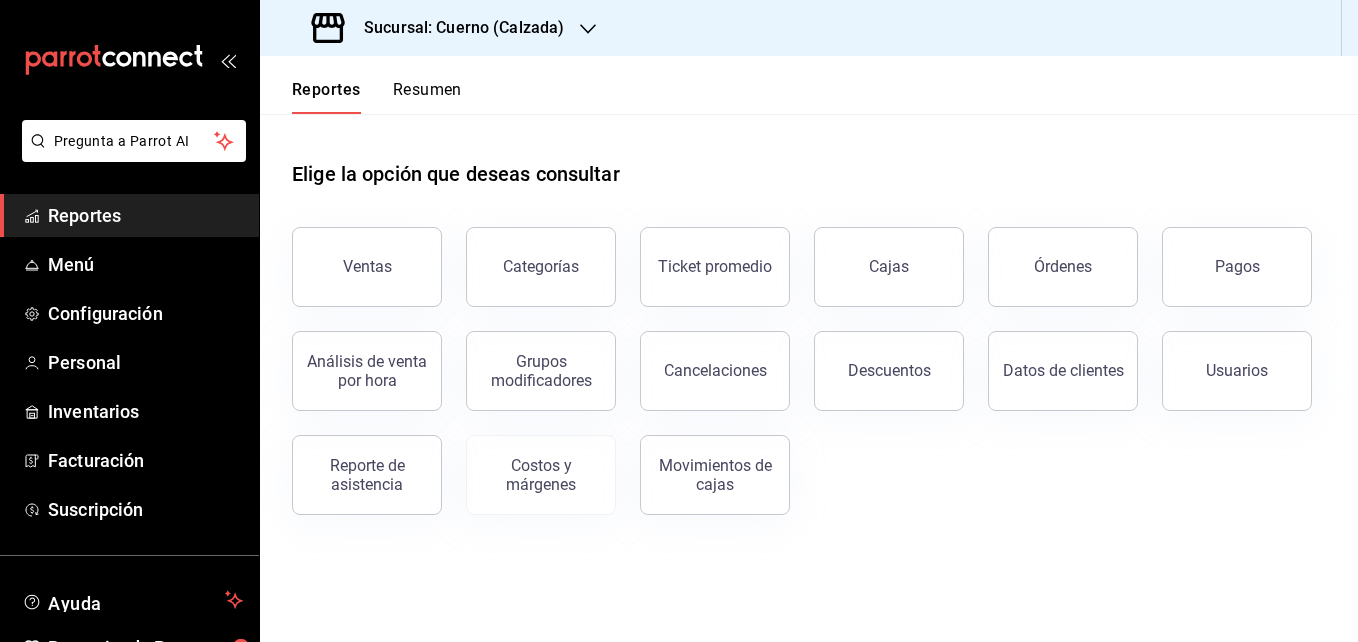 click on "Resumen" at bounding box center [427, 97] 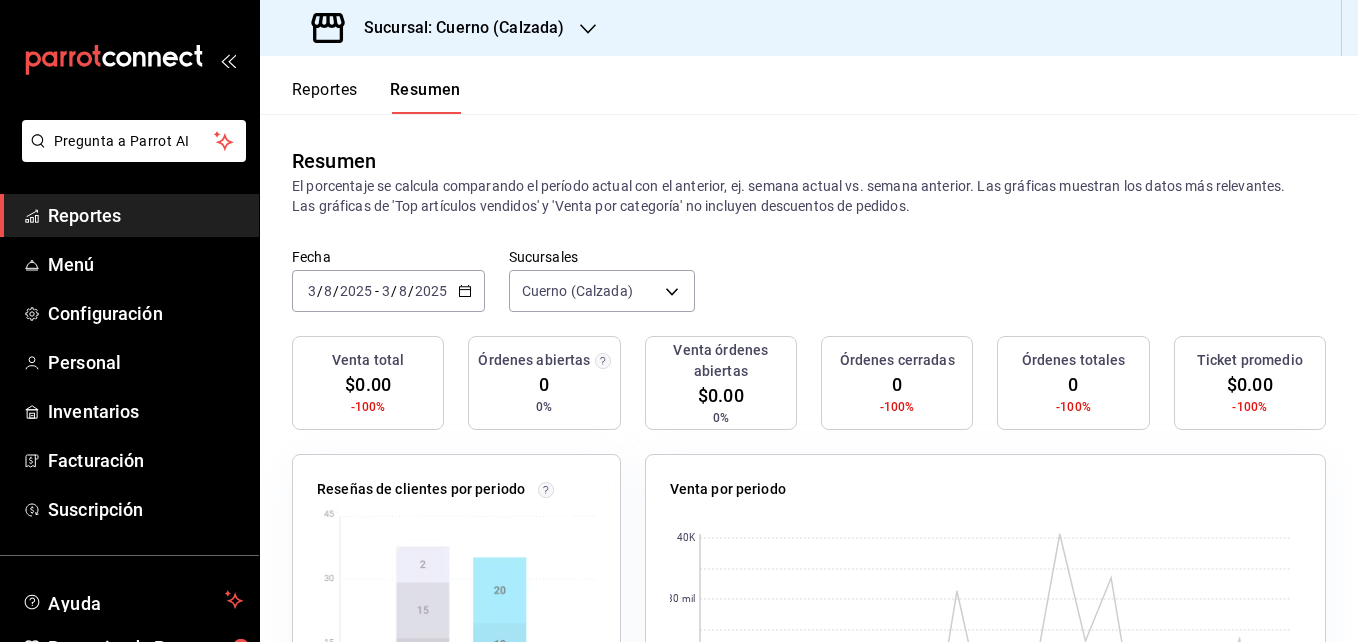 click on "2025-08-03 3 / 8 / 2025 - 2025-08-03 3 / 8 / 2025" at bounding box center (388, 291) 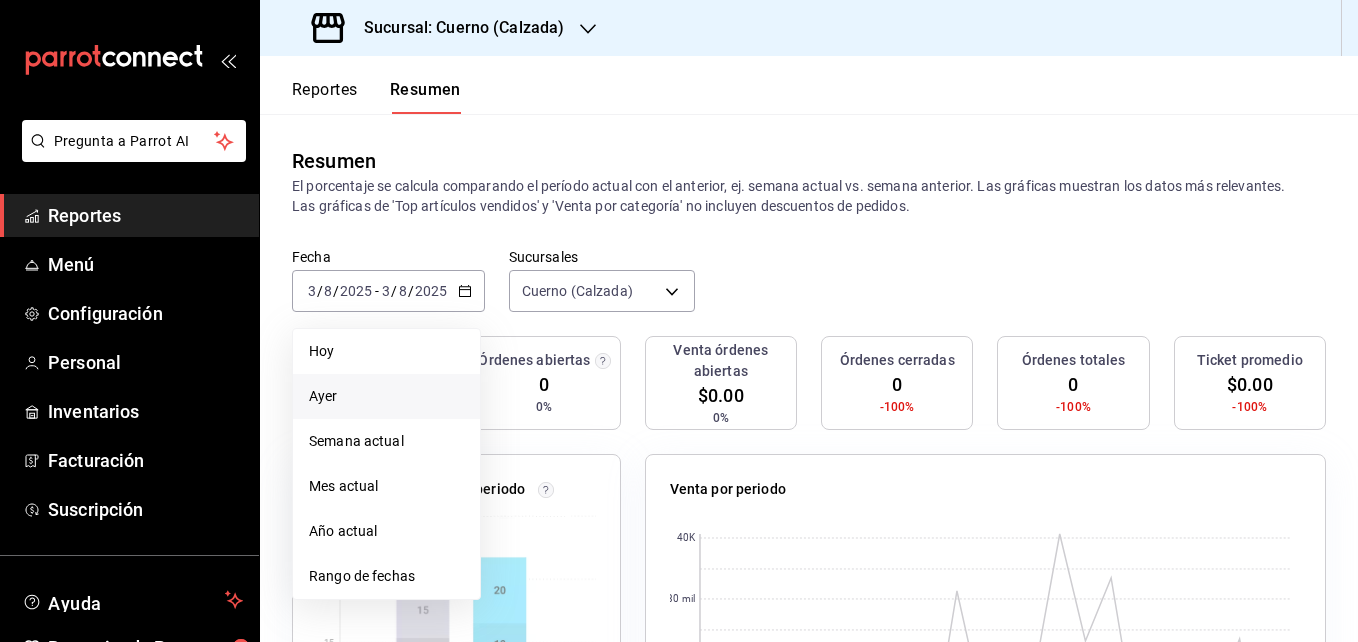 click on "Ayer" at bounding box center (386, 396) 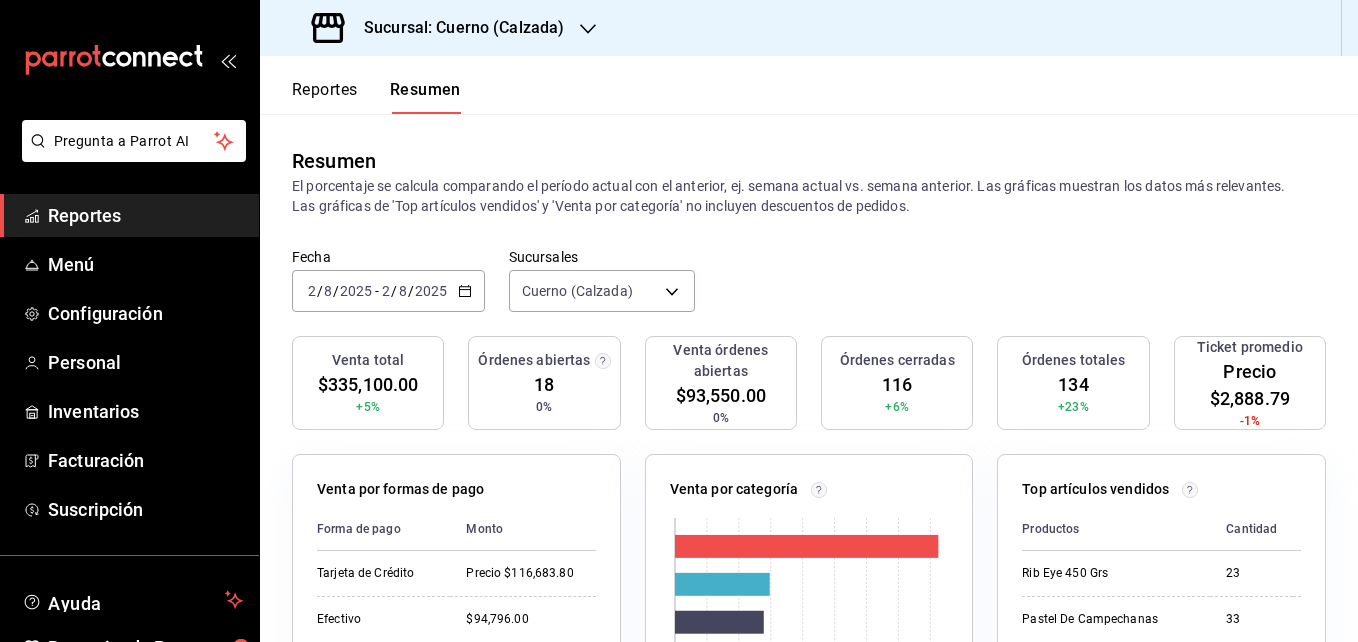 click on "2025-08-02 2 / 8 / 2025 - 2025-08-02 2 / 8 / 2025" at bounding box center [388, 291] 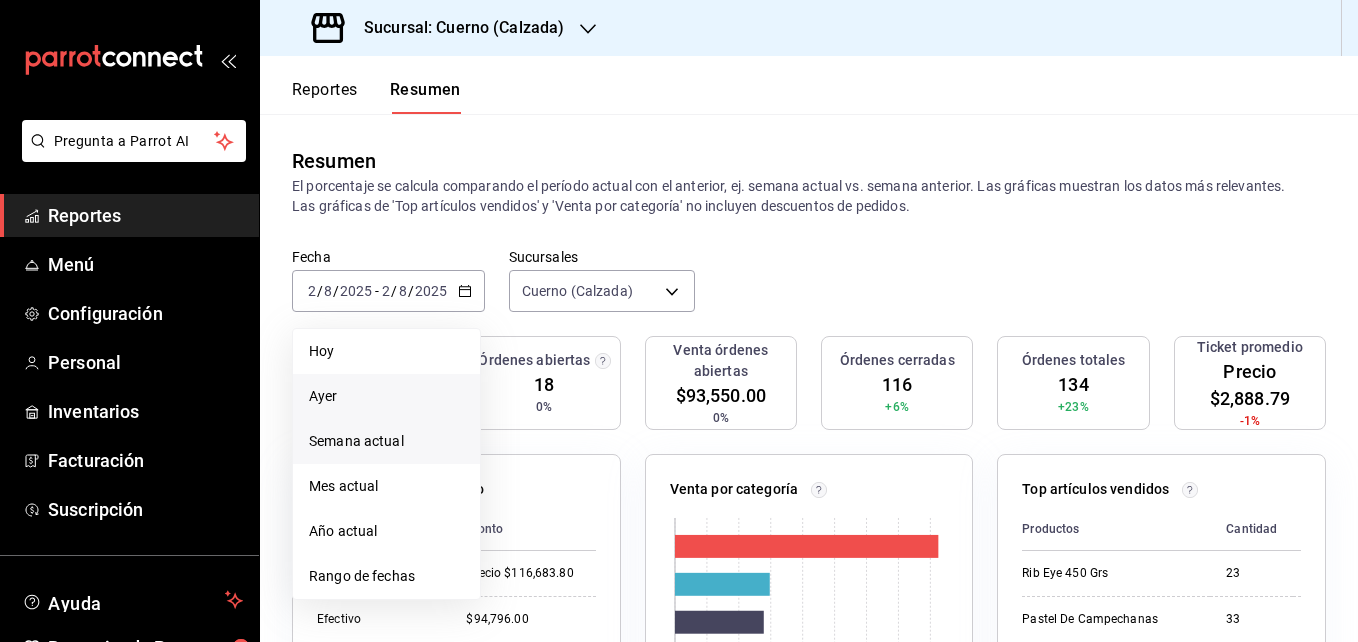 click on "Semana actual" at bounding box center [386, 441] 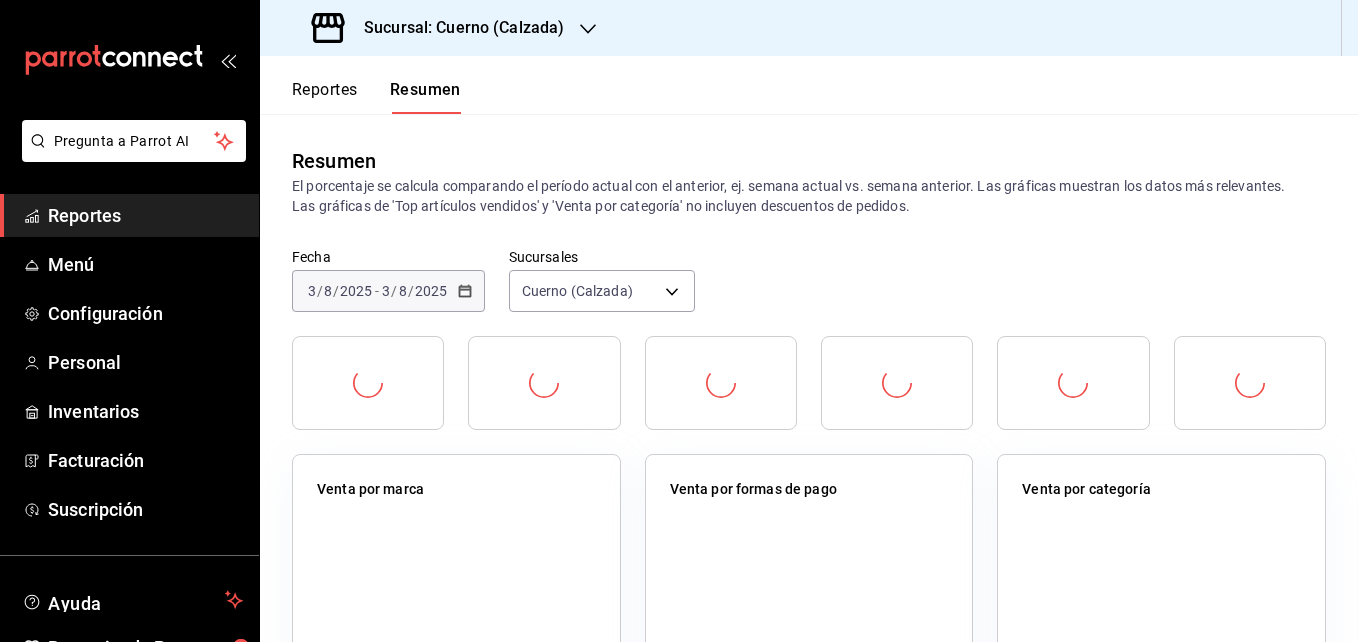 click on "2025-08-03 3 / 8 / 2025 - 2025-08-03 3 / 8 / 2025" at bounding box center (388, 291) 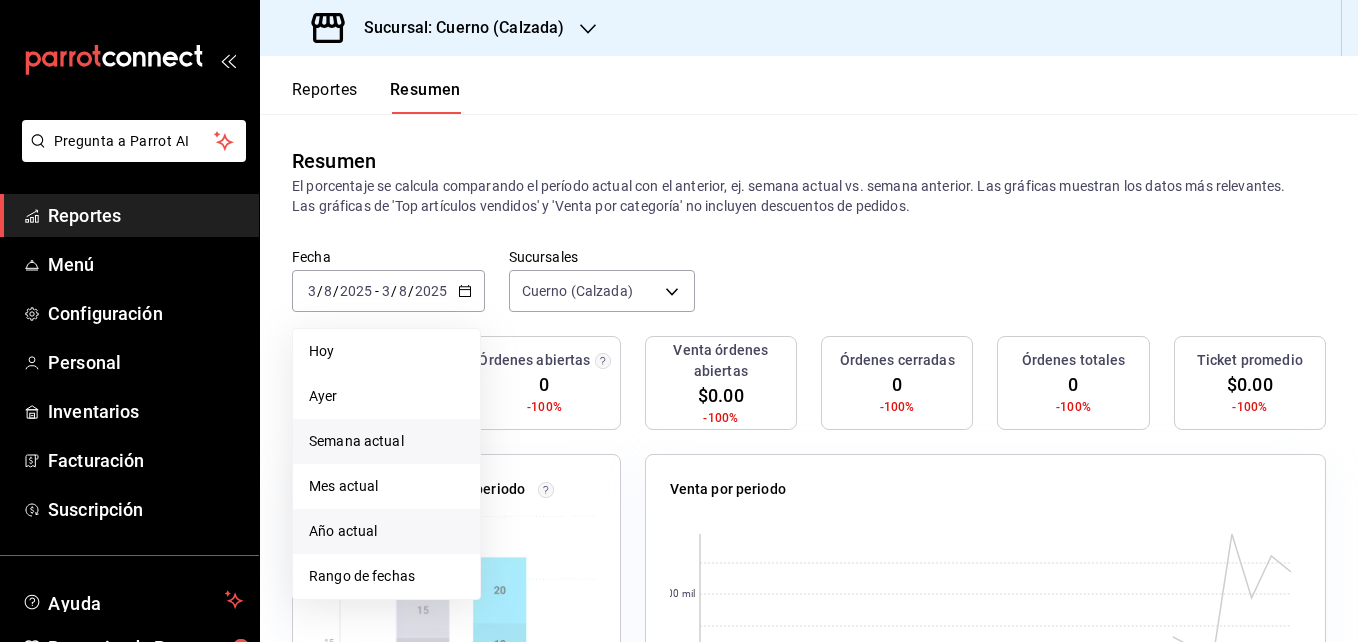 click on "Año actual" at bounding box center (386, 531) 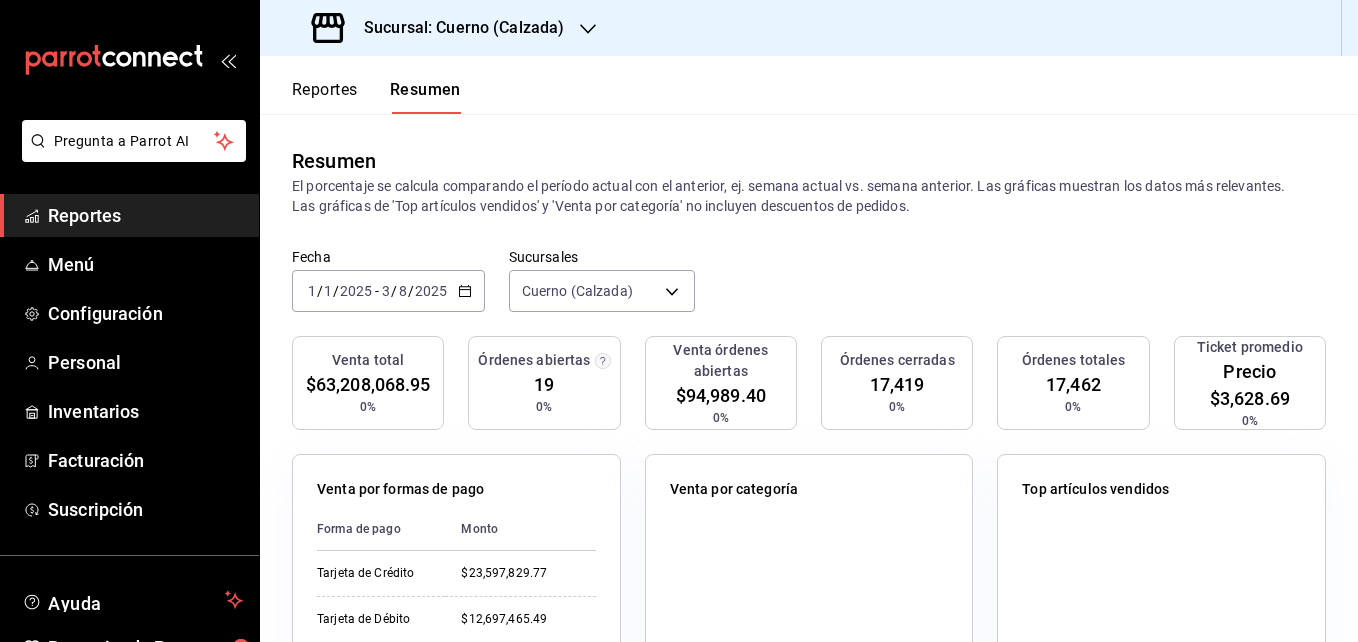 click on "2025" at bounding box center [356, 291] 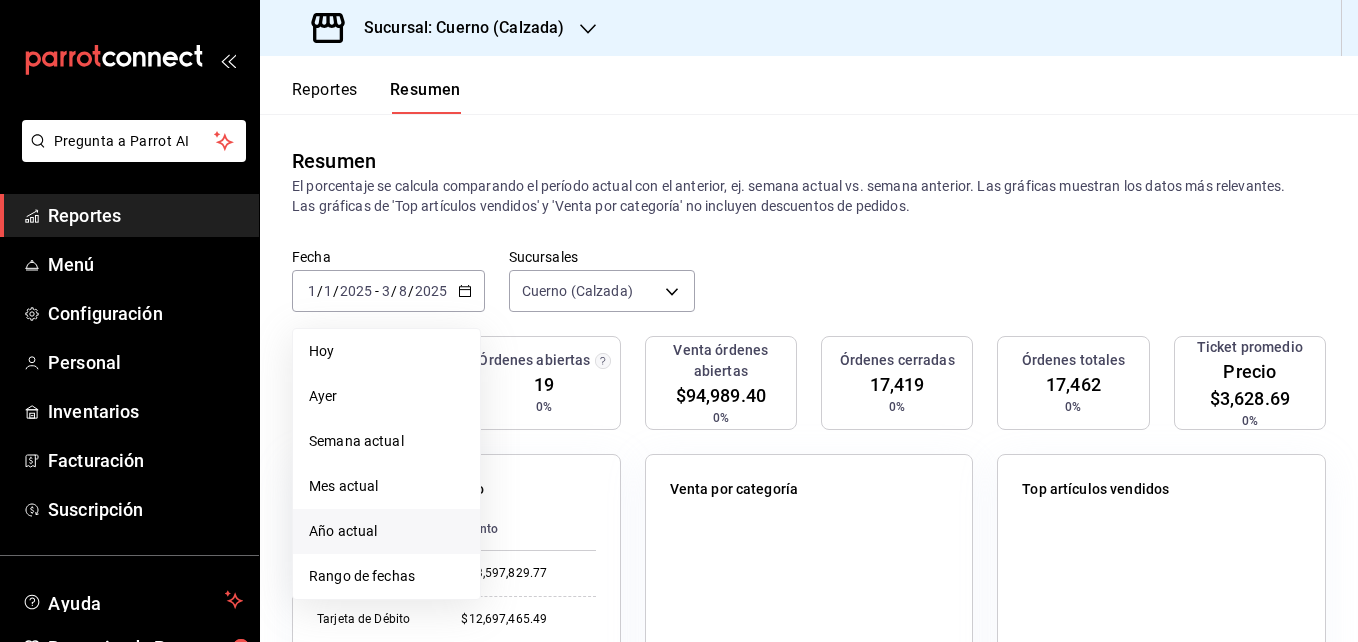 click on "Sucursal: Cuerno (Calzada)" at bounding box center (456, 28) 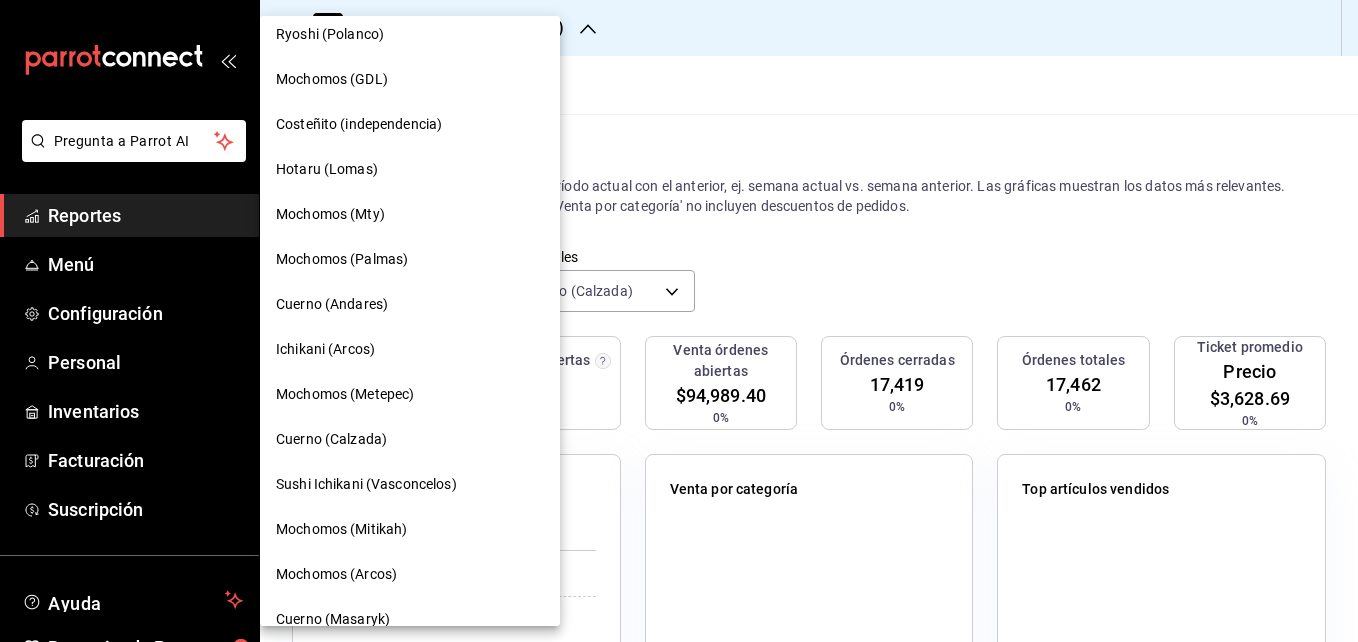 scroll, scrollTop: 1251, scrollLeft: 0, axis: vertical 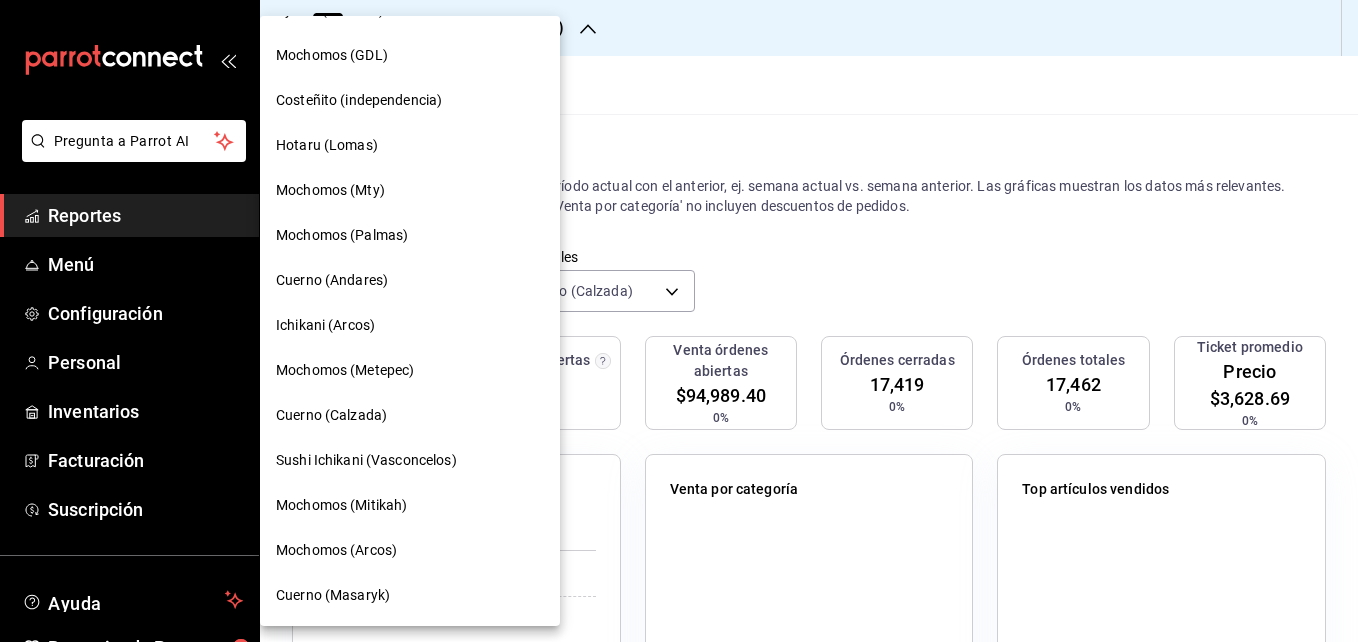click on "Sushi Ichikani ([CITY])" at bounding box center (366, 460) 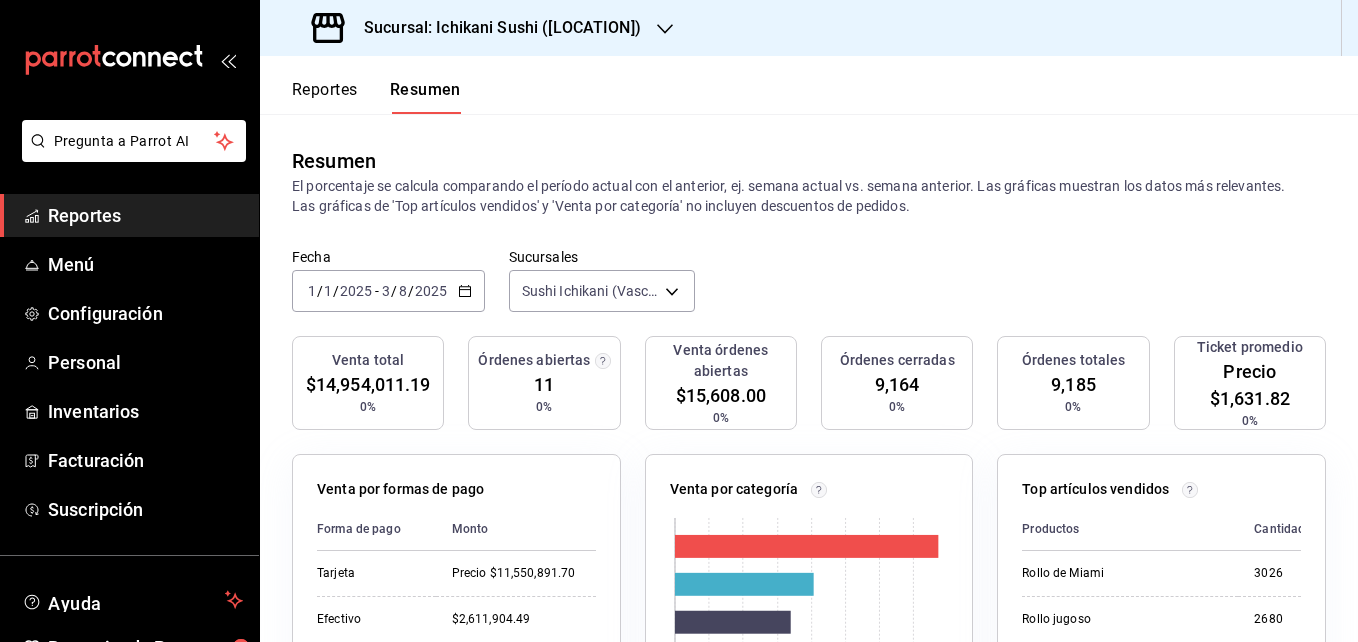click on "Sucursal: Ichikani Sushi (Vasconcelos)" at bounding box center (494, 28) 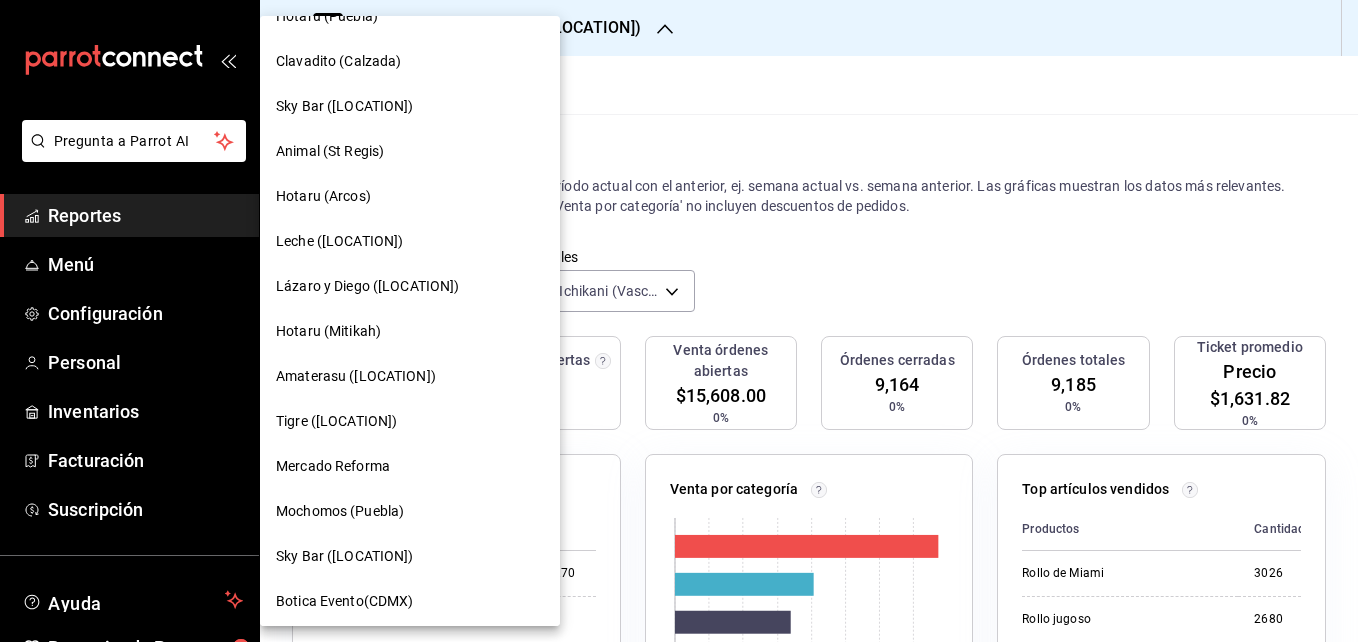 scroll, scrollTop: 200, scrollLeft: 0, axis: vertical 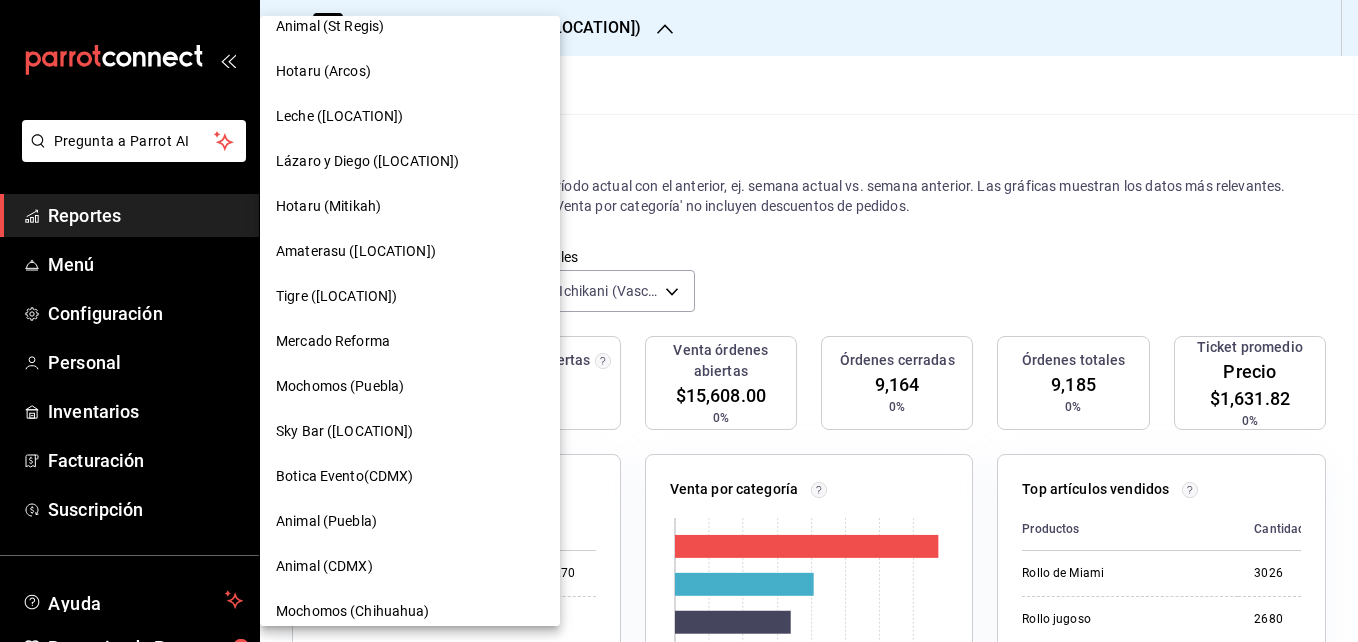 click on "[NAME] ([CITY])" at bounding box center [410, 296] 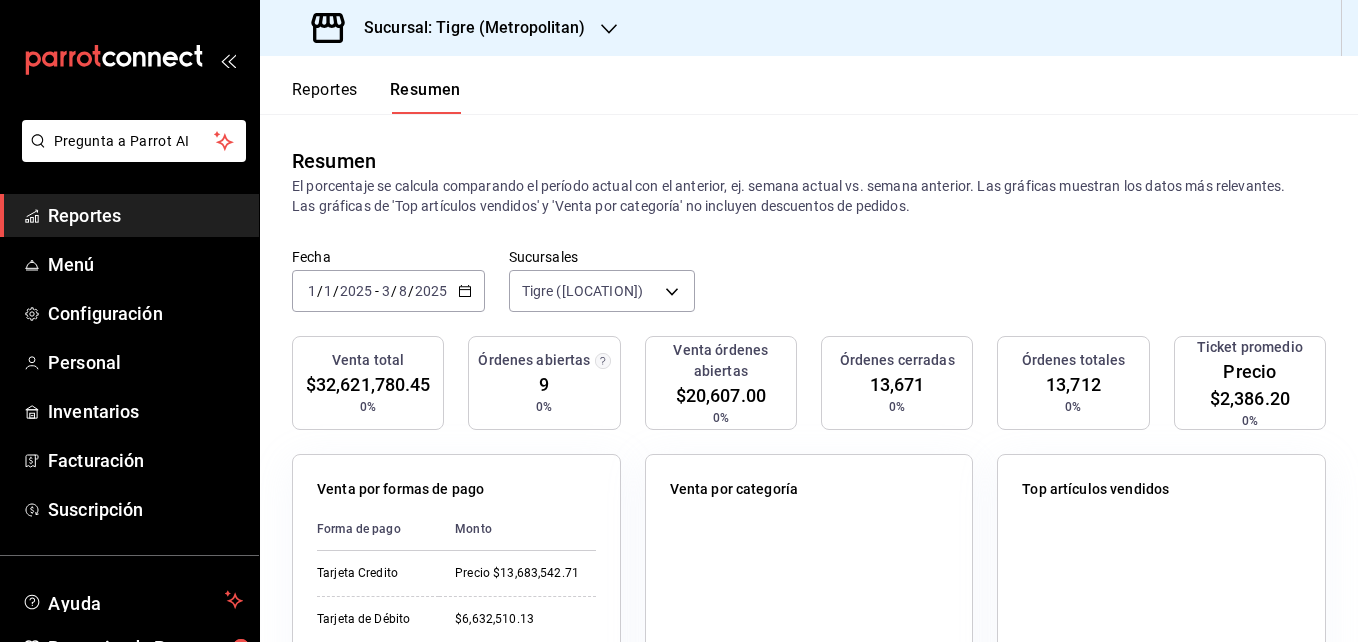 click on "Fecha 2025-01-01 1 / 1 / 2025 - 2025-08-03 3 / 8 / 2025 Sucursales Tigre (Metropolitano) [object Object]" at bounding box center [809, 292] 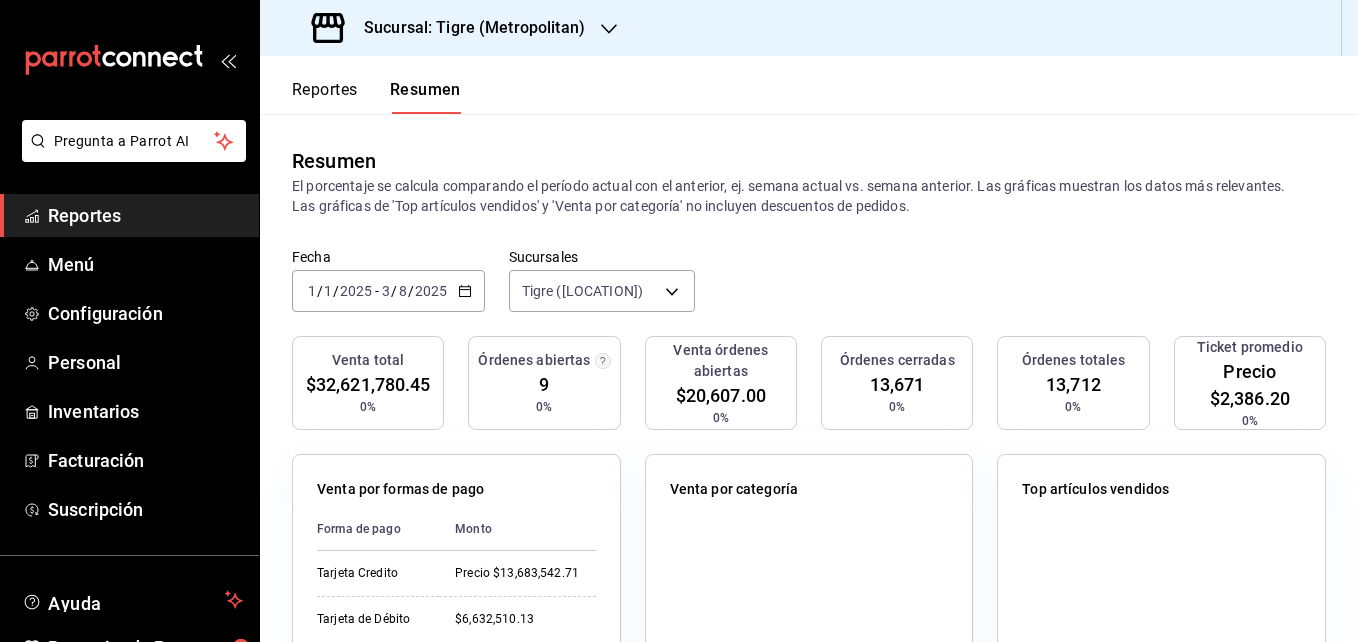 click on "Venta órdenes abiertas $20,607.00 0%" at bounding box center (721, 383) 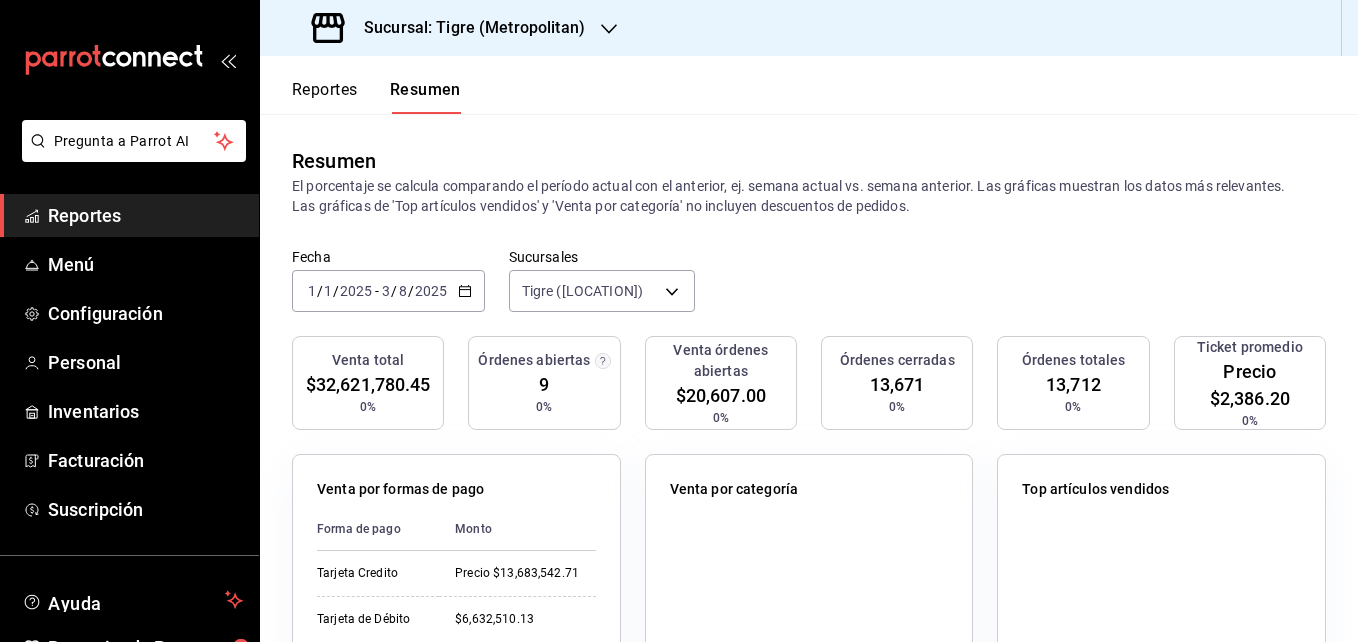 click on "Sucursal: Tigre (Metropolitan)" at bounding box center (466, 28) 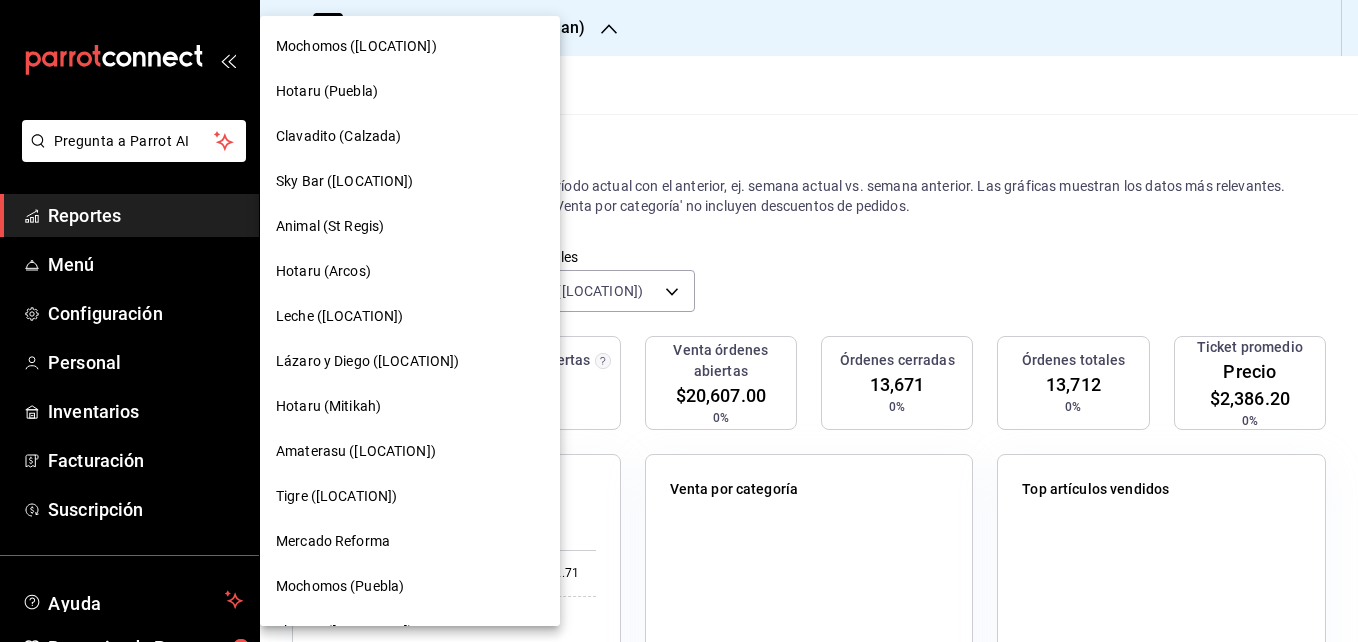 click on "[NAME] ([CITY])" at bounding box center (410, 361) 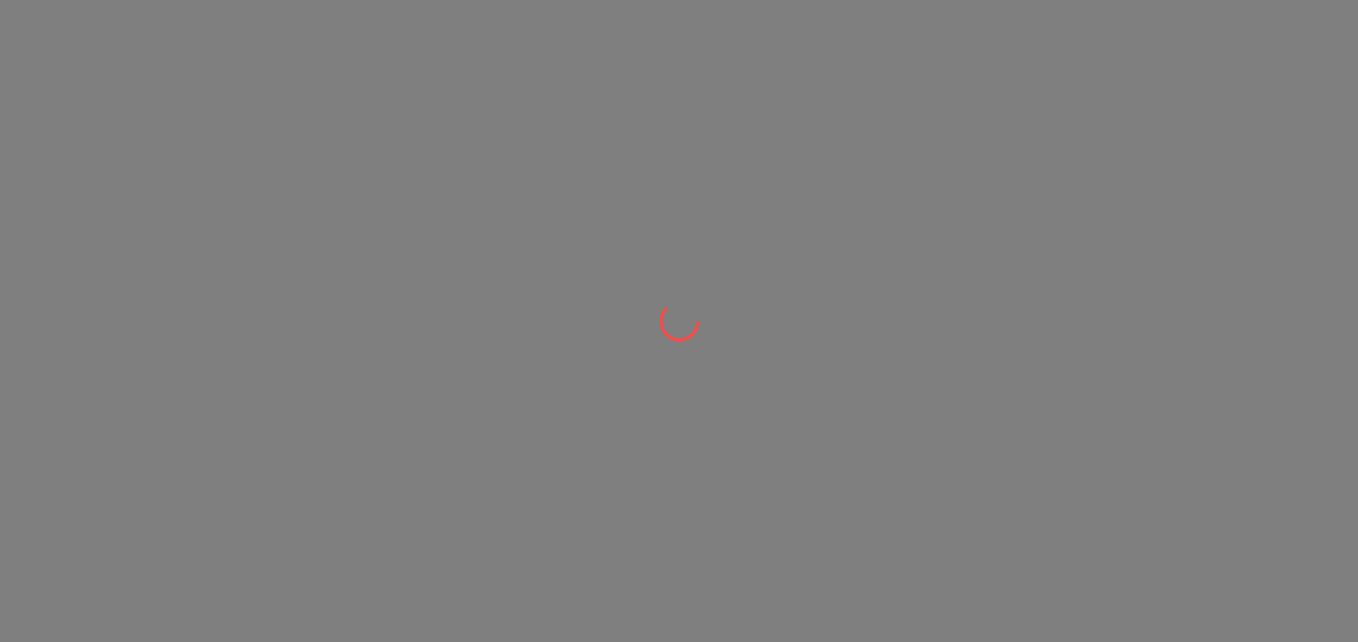 click at bounding box center (679, 321) 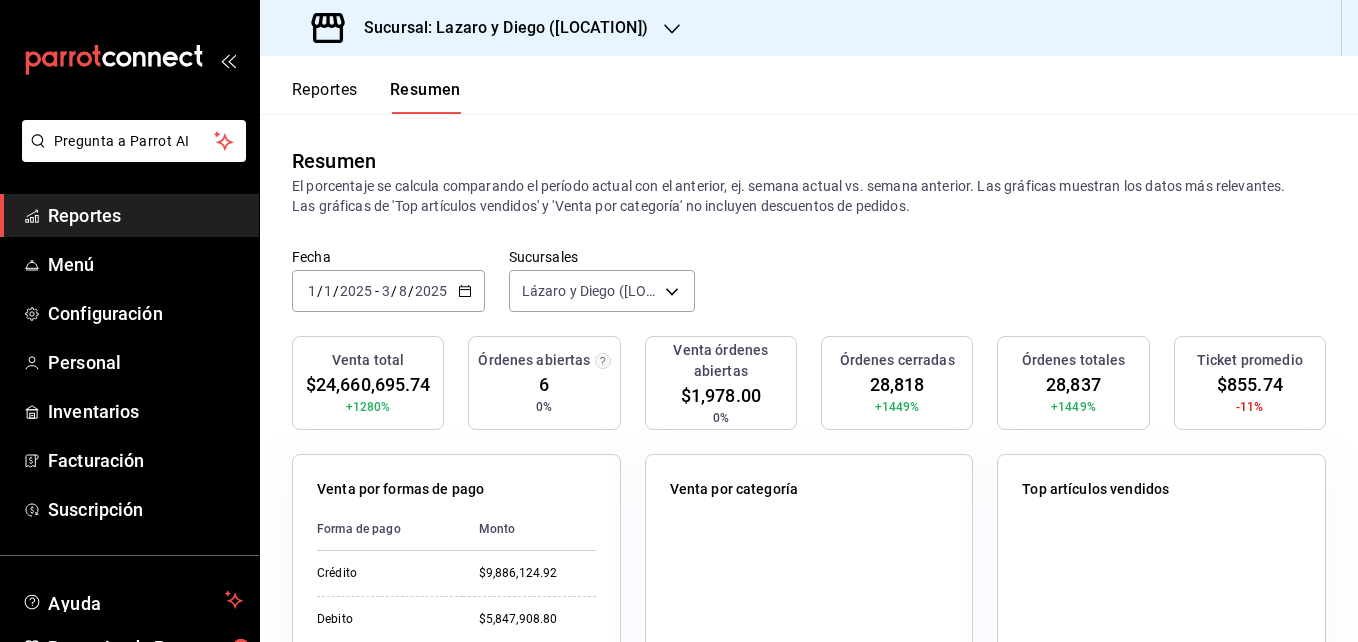 click on "+1280%" at bounding box center [368, 407] 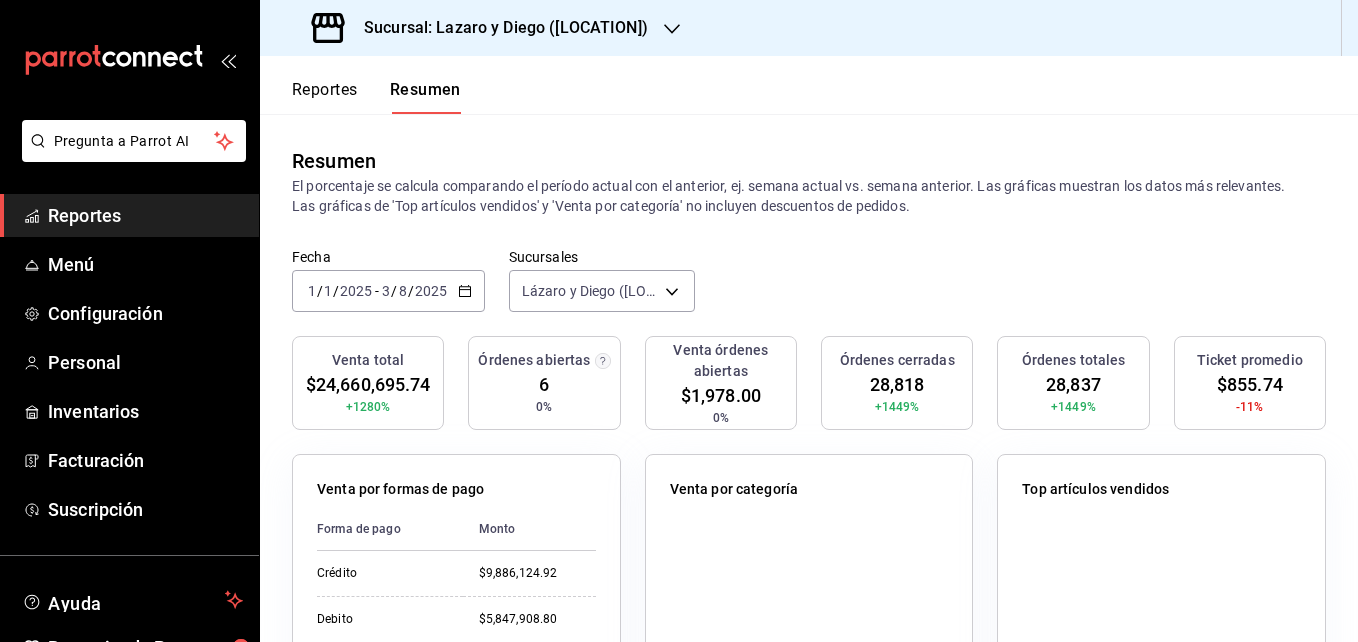 click on "+1280%" at bounding box center (368, 407) 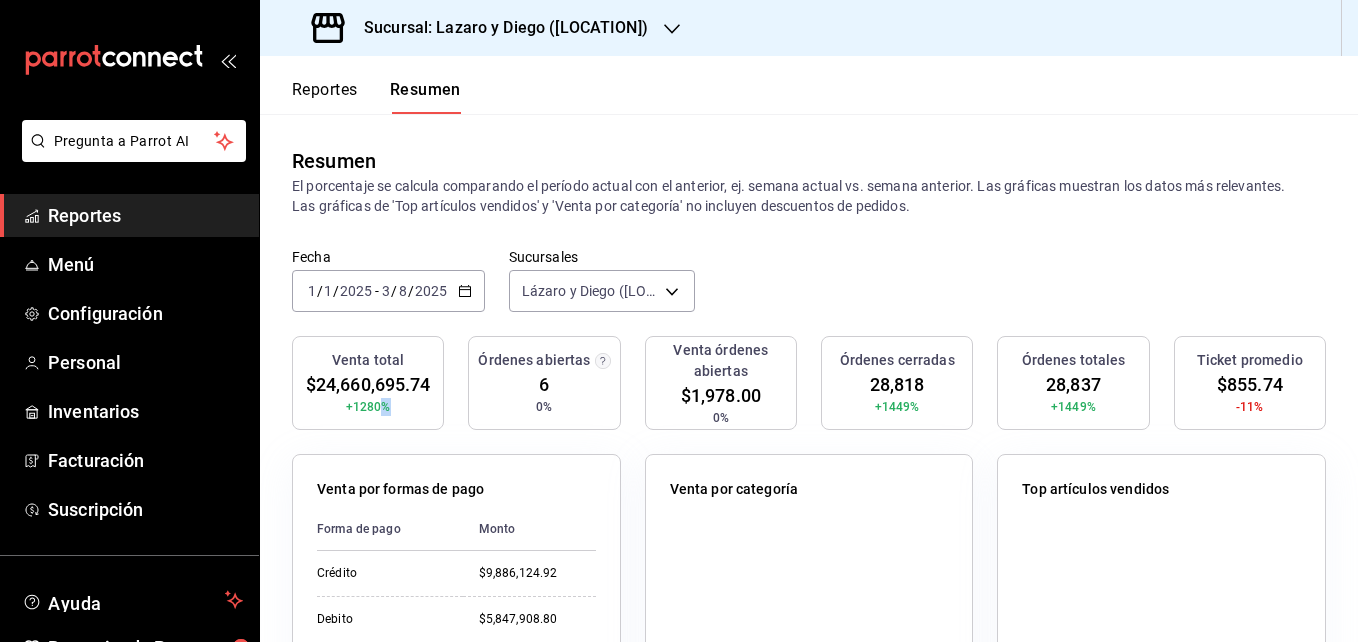 click on "+1280%" at bounding box center [368, 407] 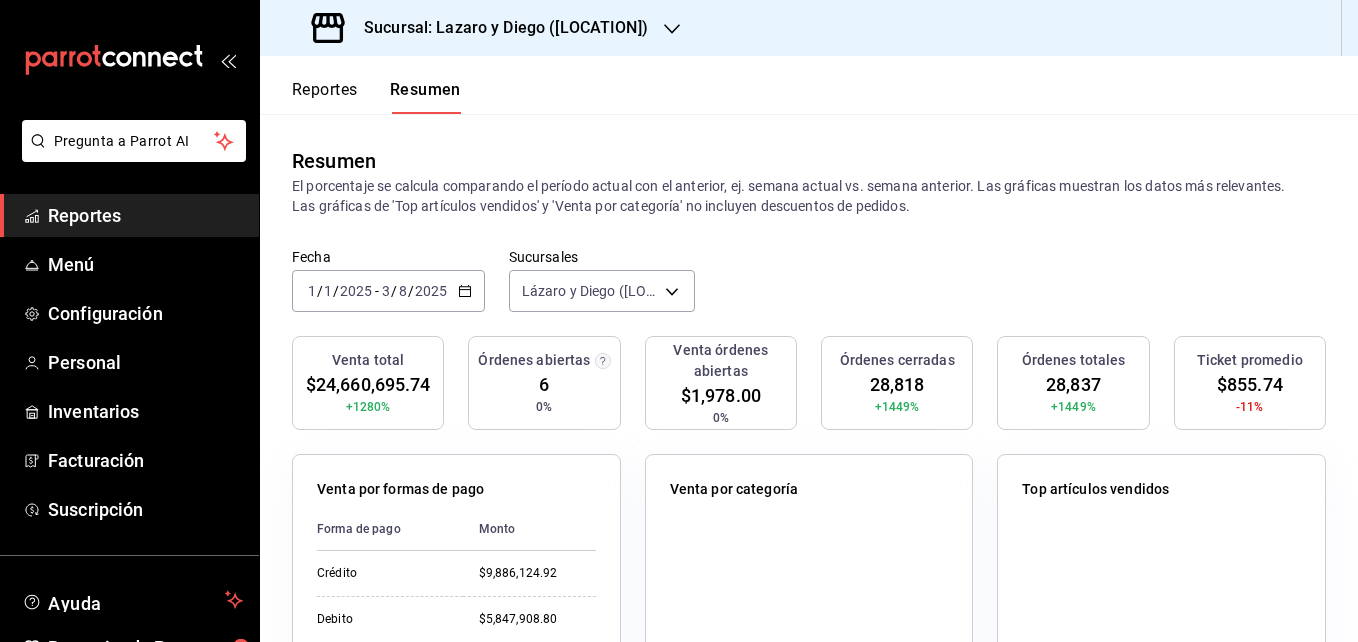 drag, startPoint x: 377, startPoint y: 411, endPoint x: 366, endPoint y: 408, distance: 11.401754 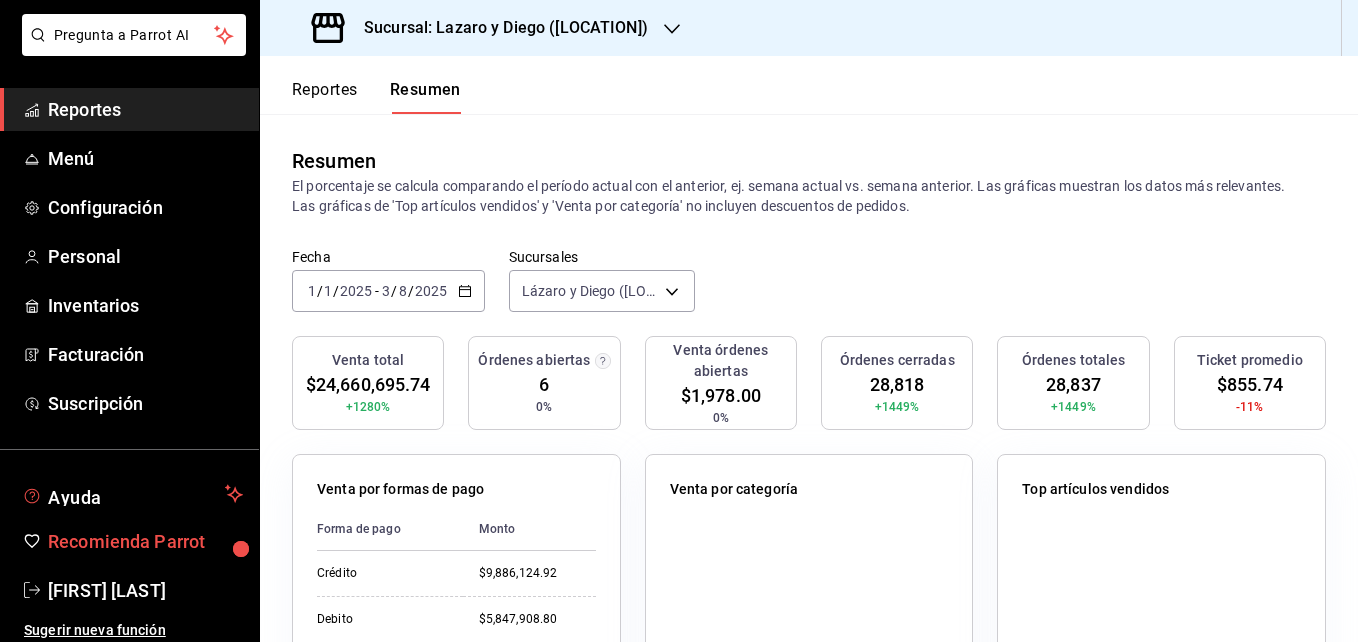 scroll, scrollTop: 113, scrollLeft: 0, axis: vertical 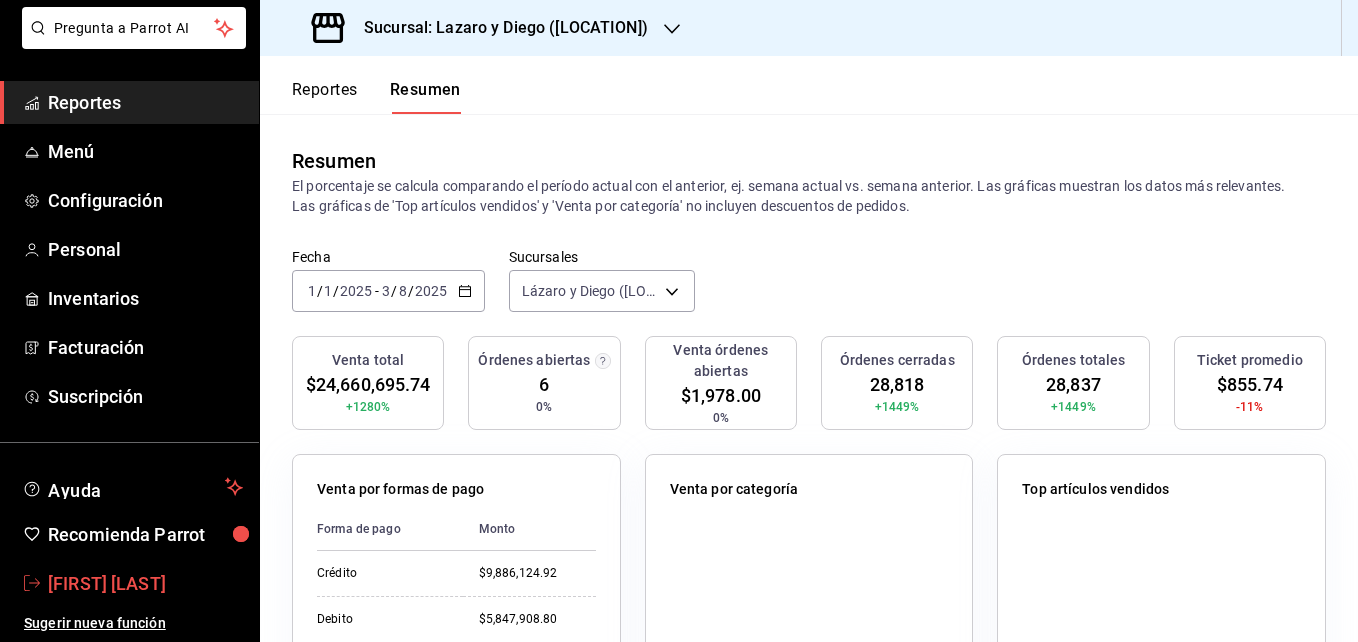 click on "[FIRST] [LAST]" at bounding box center (107, 583) 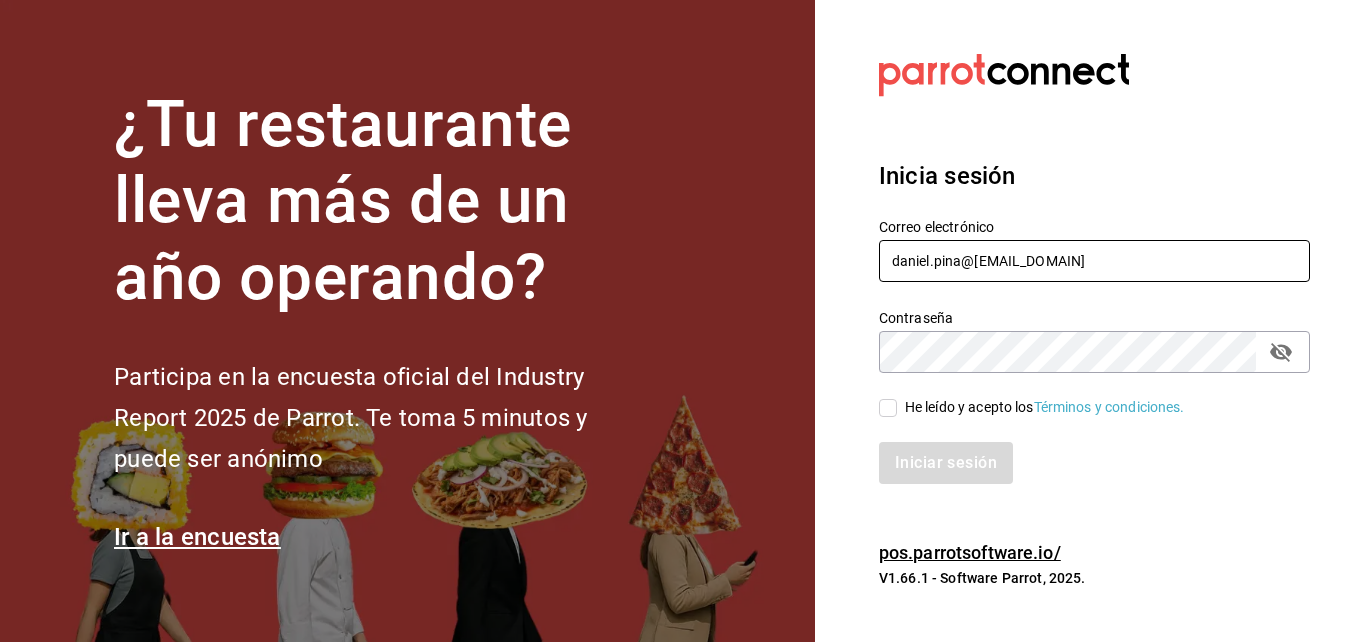 click on "daniel.pina@grupocosteno.com" at bounding box center (1094, 261) 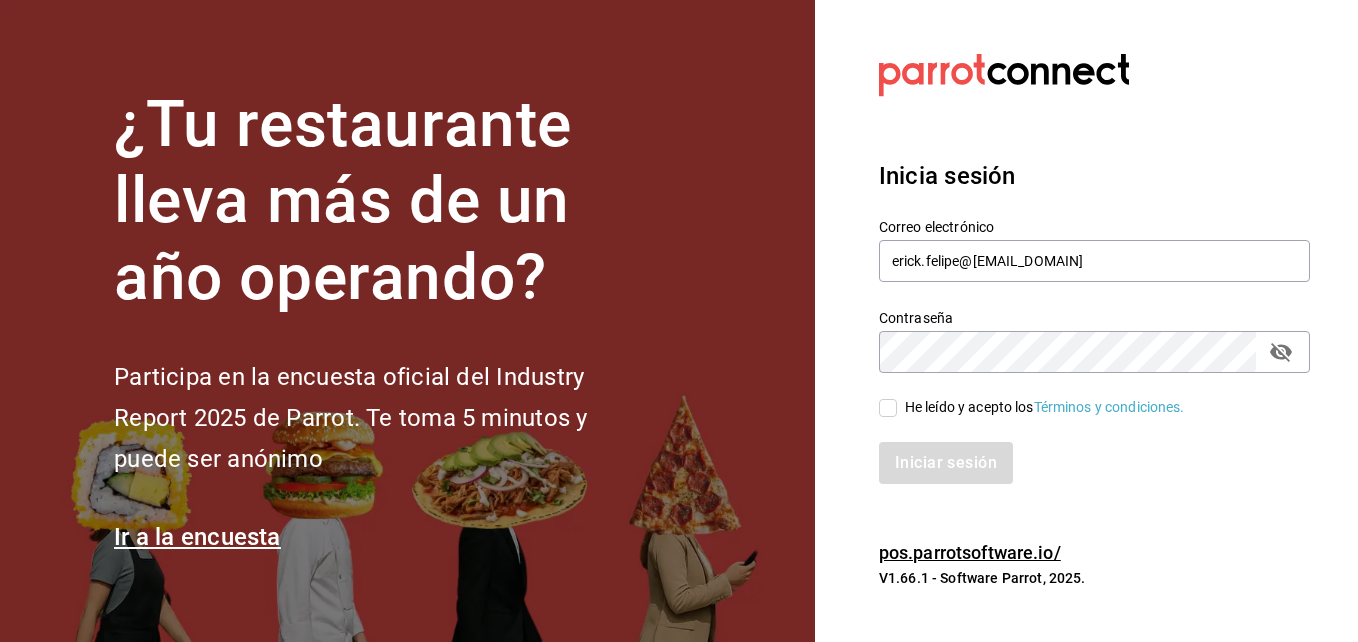 click on "Iniciar sesión" at bounding box center [1082, 451] 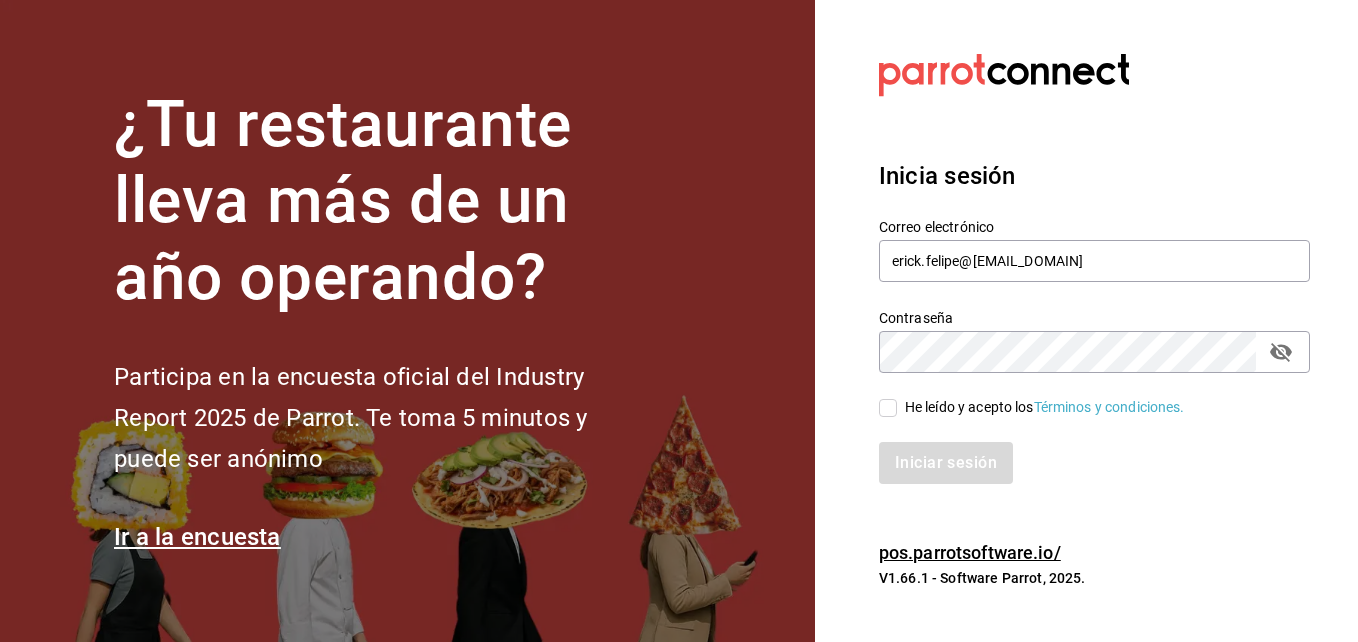 checkbox on "true" 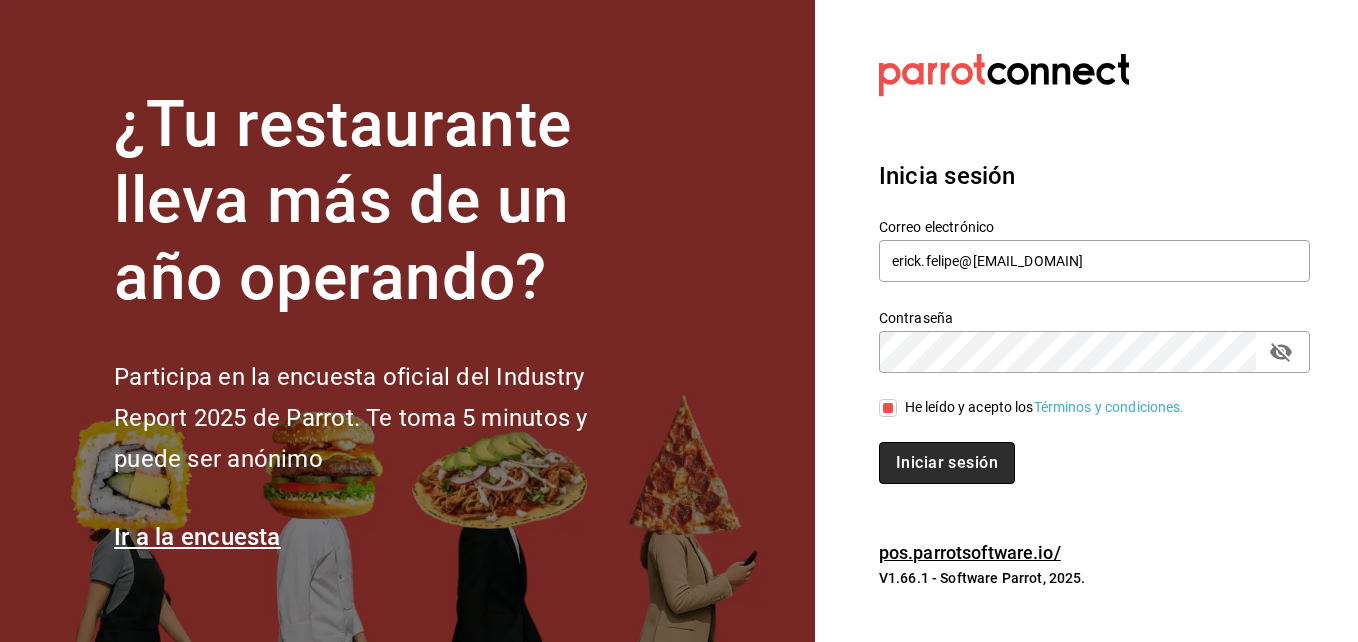 click on "Iniciar sesión" at bounding box center [947, 463] 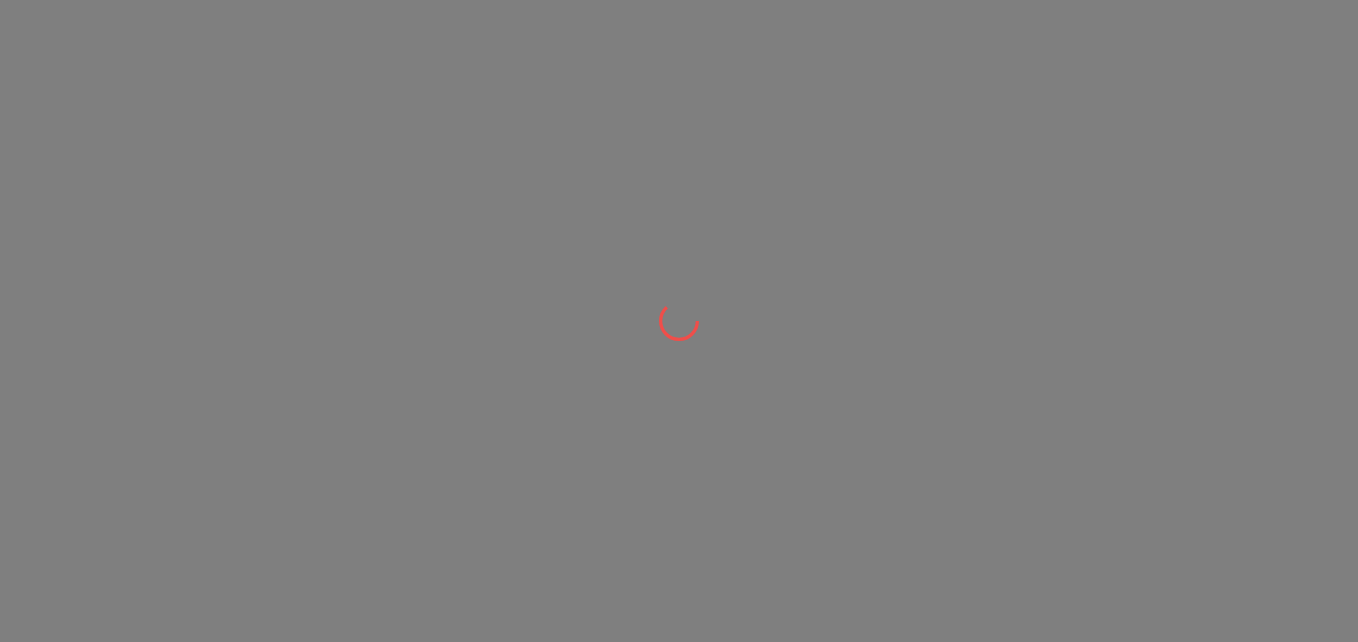 scroll, scrollTop: 0, scrollLeft: 0, axis: both 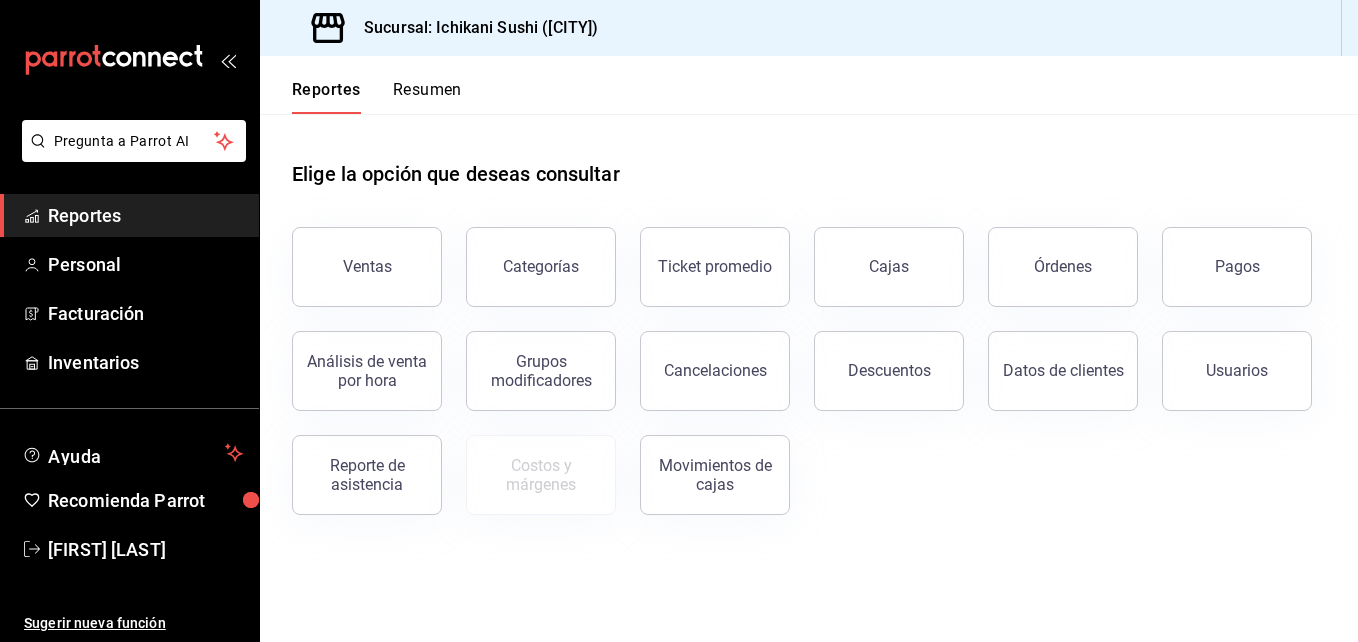 click on "Resumen" at bounding box center [427, 97] 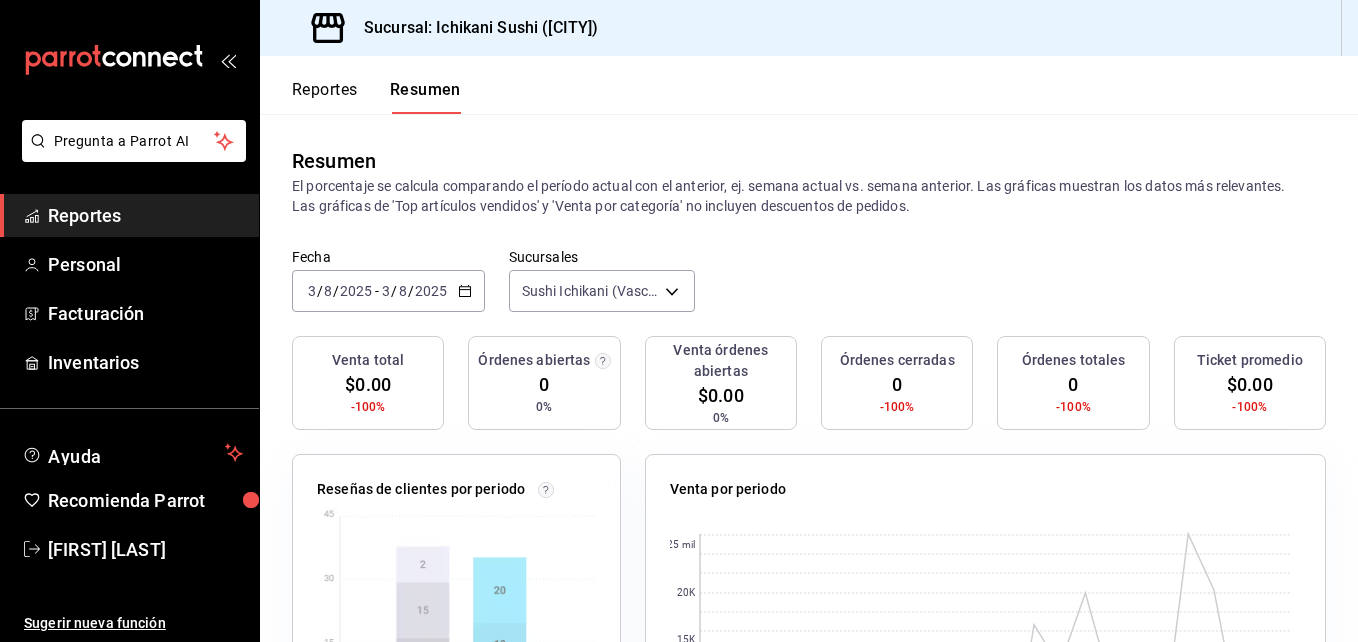 click on "2025" at bounding box center [356, 291] 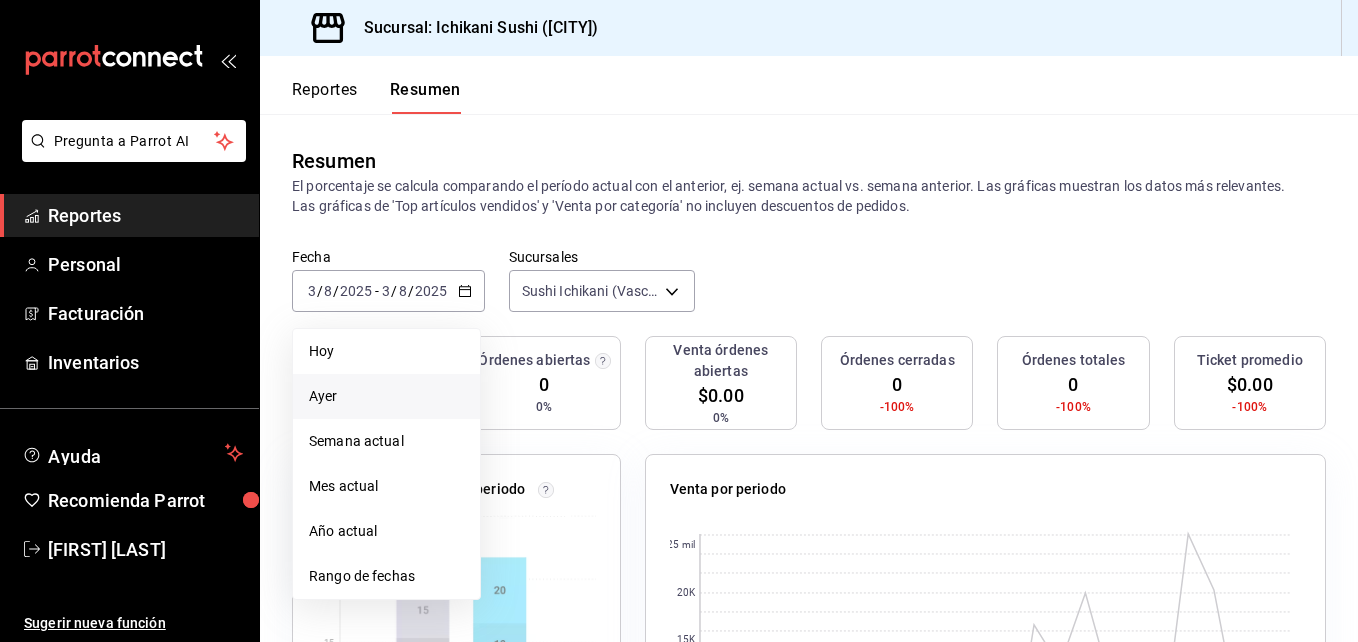 click on "Ayer" at bounding box center [386, 396] 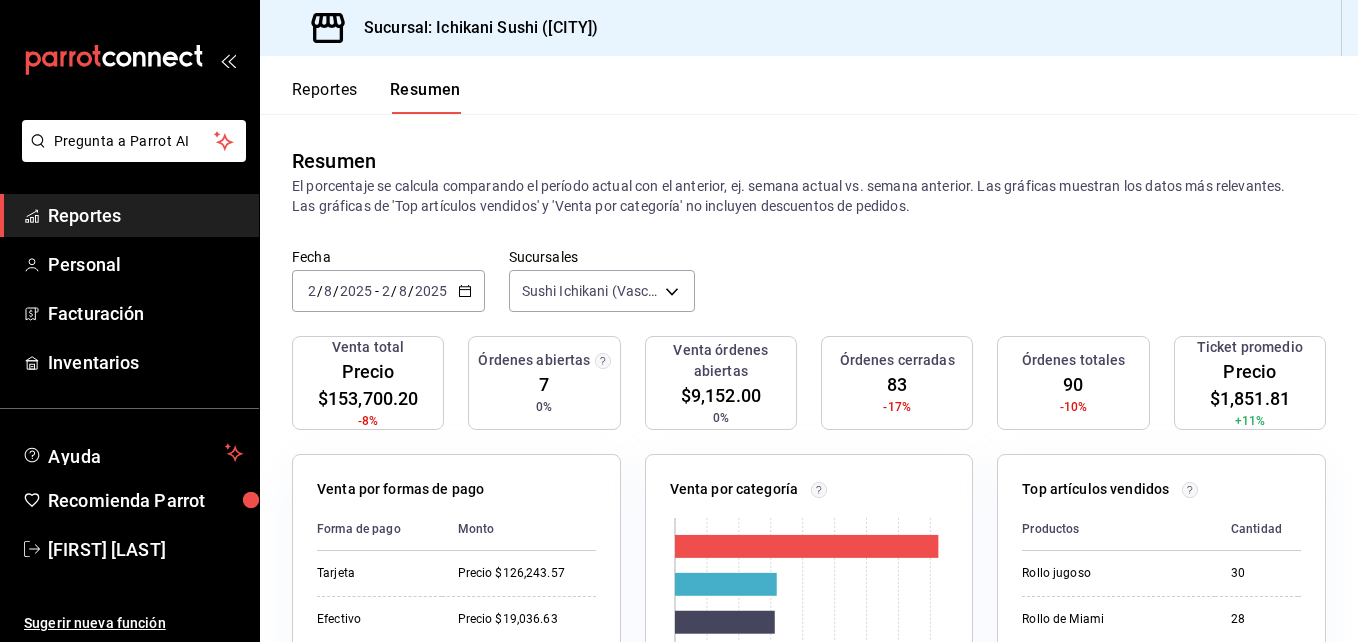 drag, startPoint x: 291, startPoint y: 432, endPoint x: 293, endPoint y: 400, distance: 32.06244 